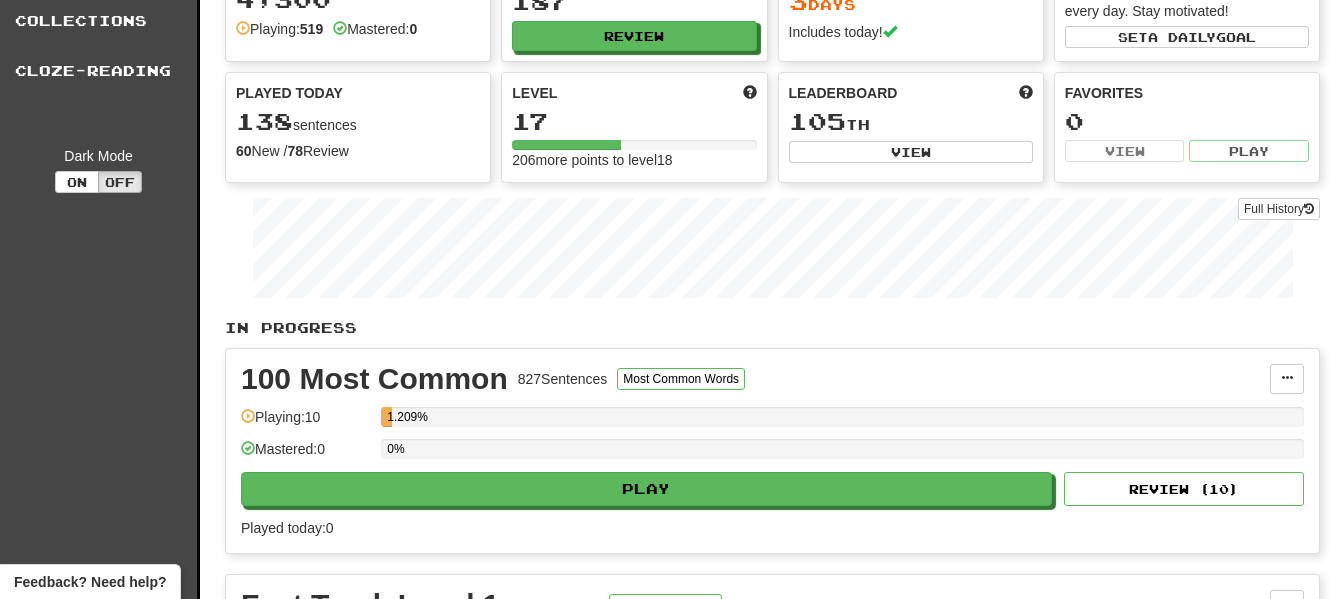 scroll, scrollTop: 0, scrollLeft: 0, axis: both 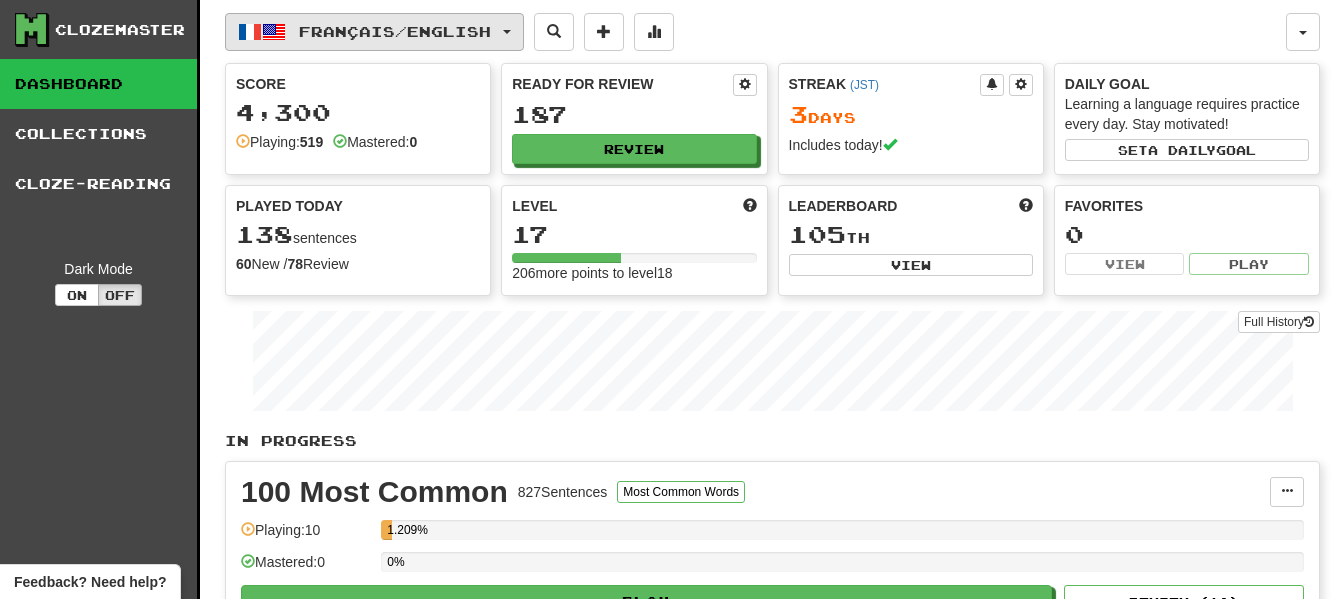 click on "Français  /  English" at bounding box center (395, 31) 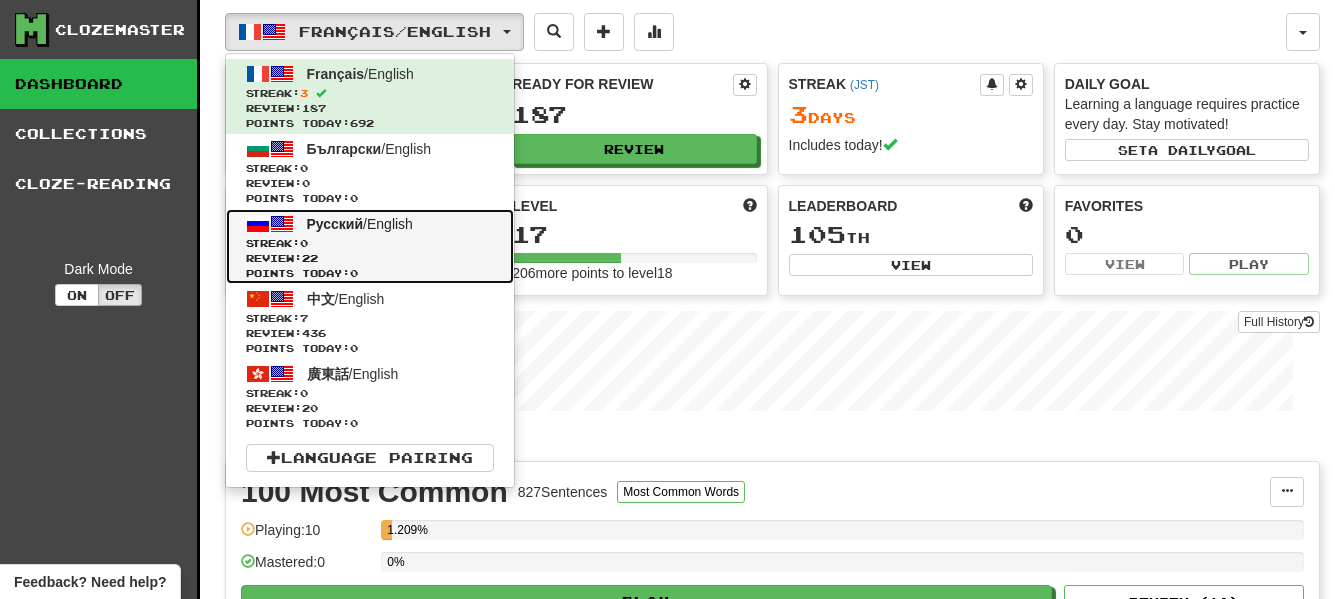 click on "Streak:  0" at bounding box center [370, 243] 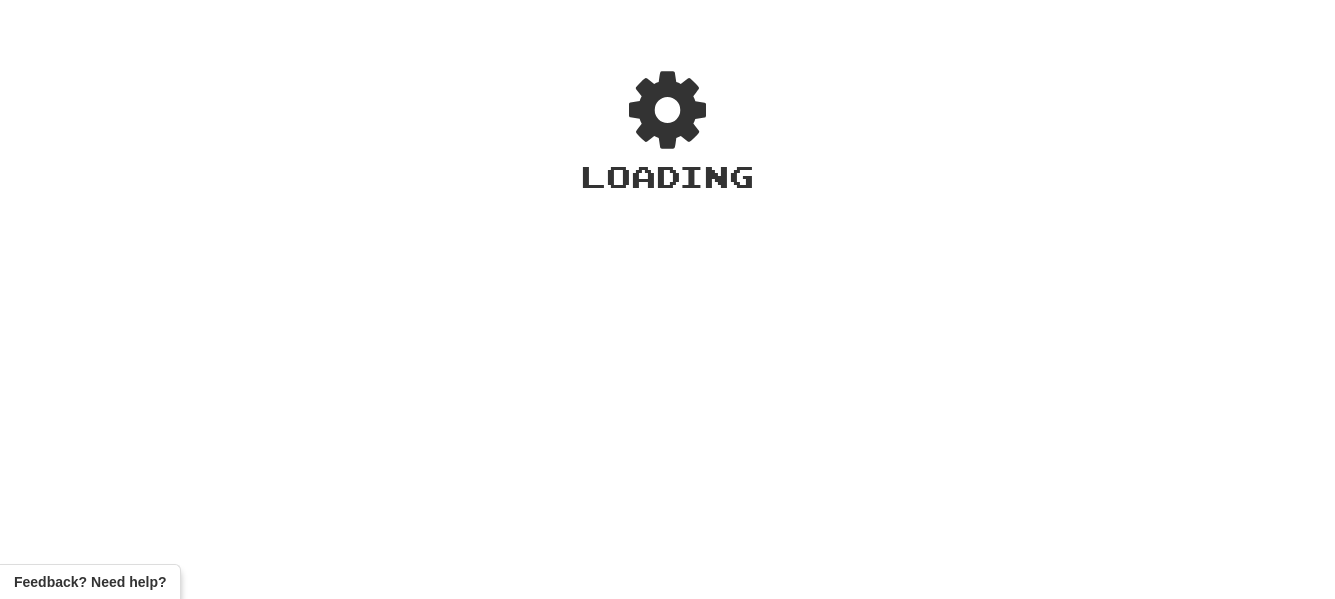scroll, scrollTop: 0, scrollLeft: 0, axis: both 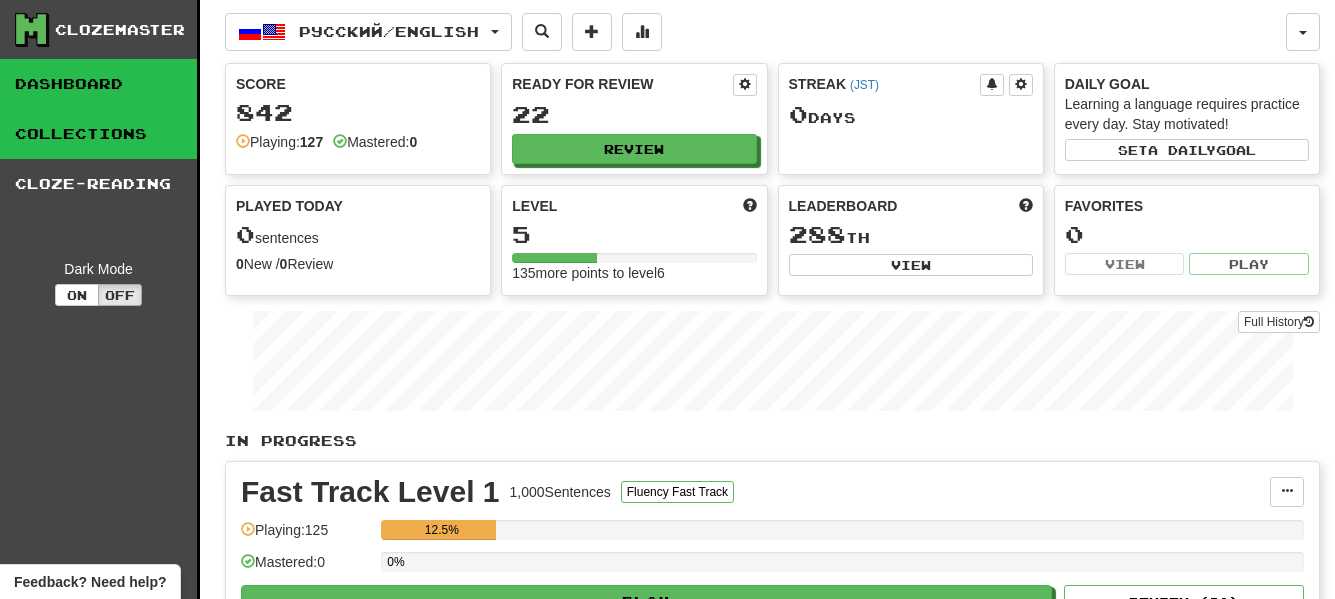 click on "Collections" at bounding box center (98, 134) 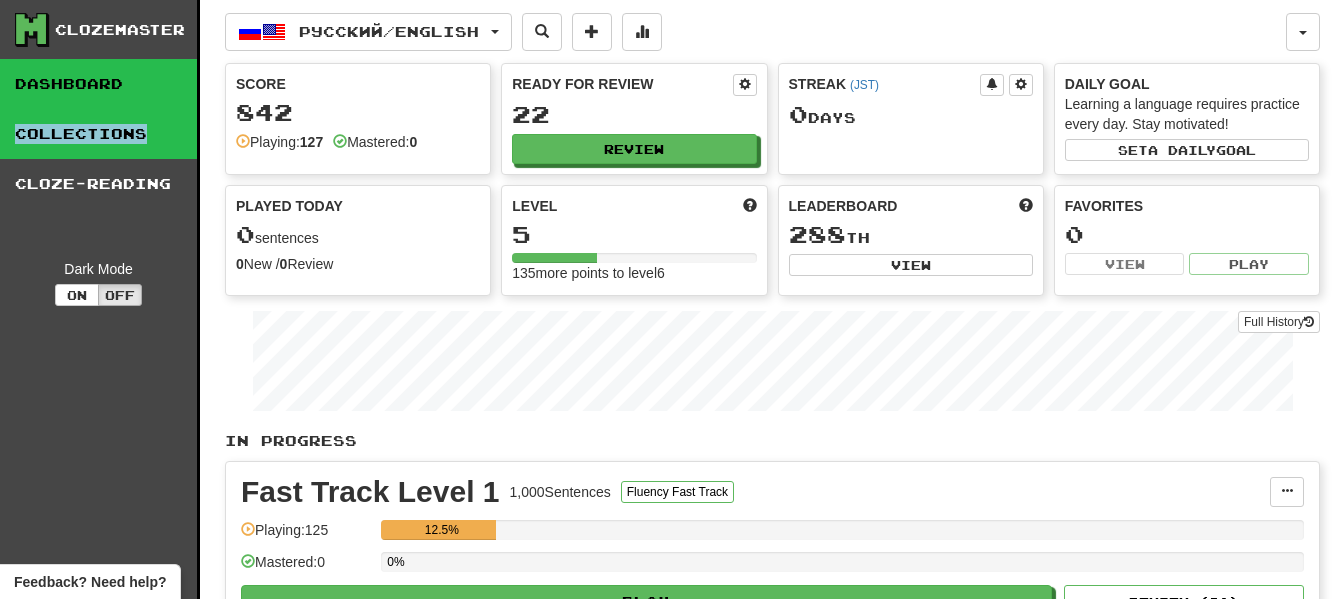 click on "Collections" at bounding box center [98, 134] 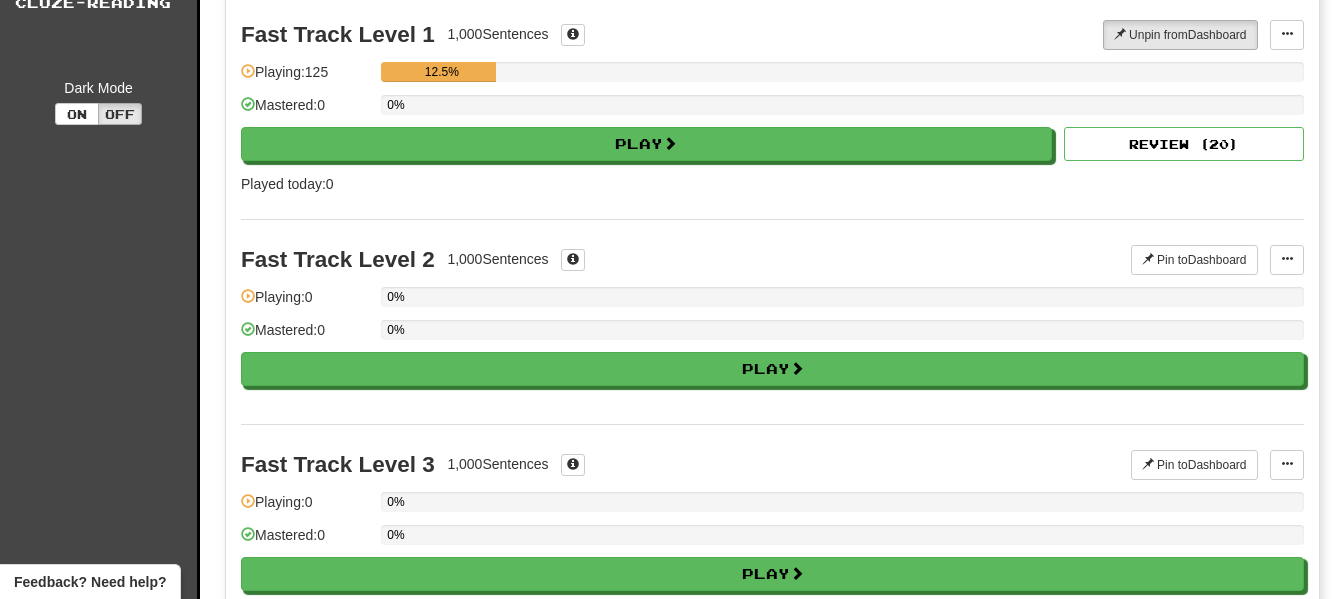 scroll, scrollTop: 0, scrollLeft: 0, axis: both 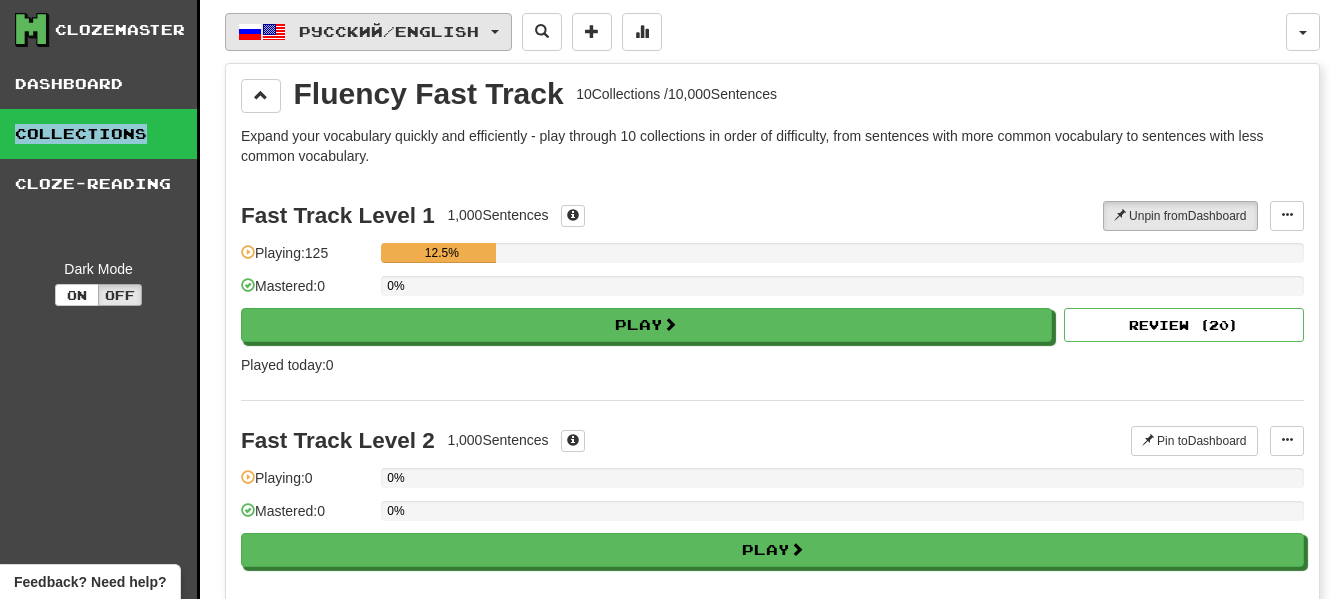 click on "Русский  /  English" at bounding box center [389, 31] 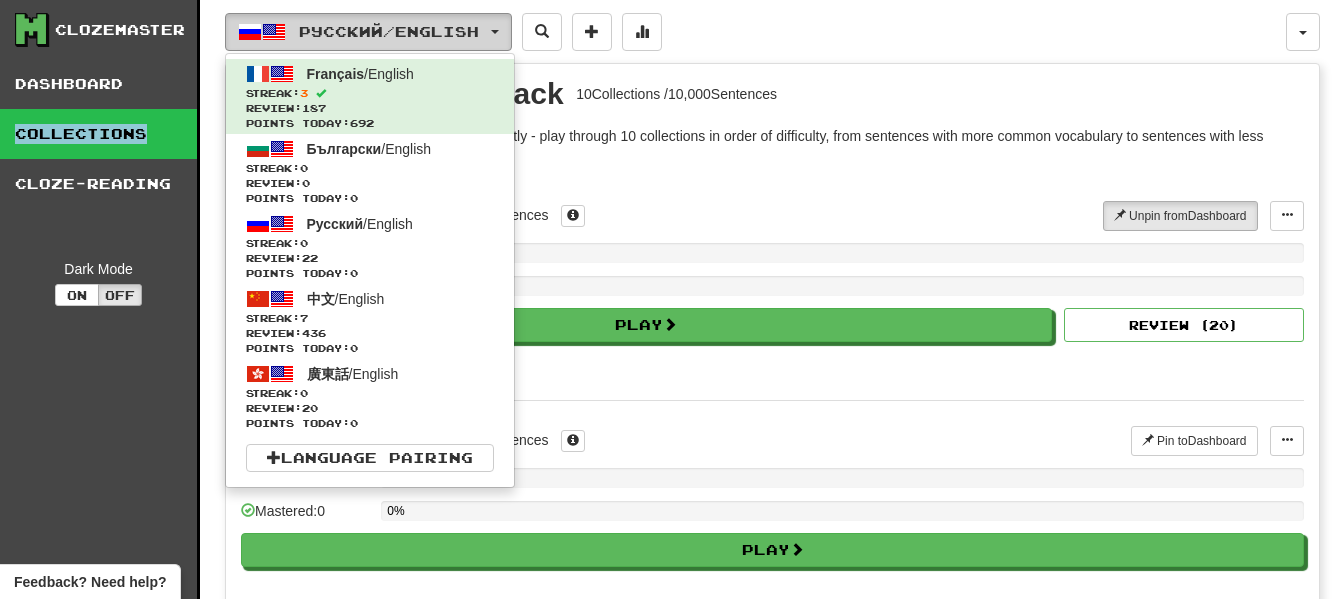 click on "Русский  /  English" at bounding box center [389, 31] 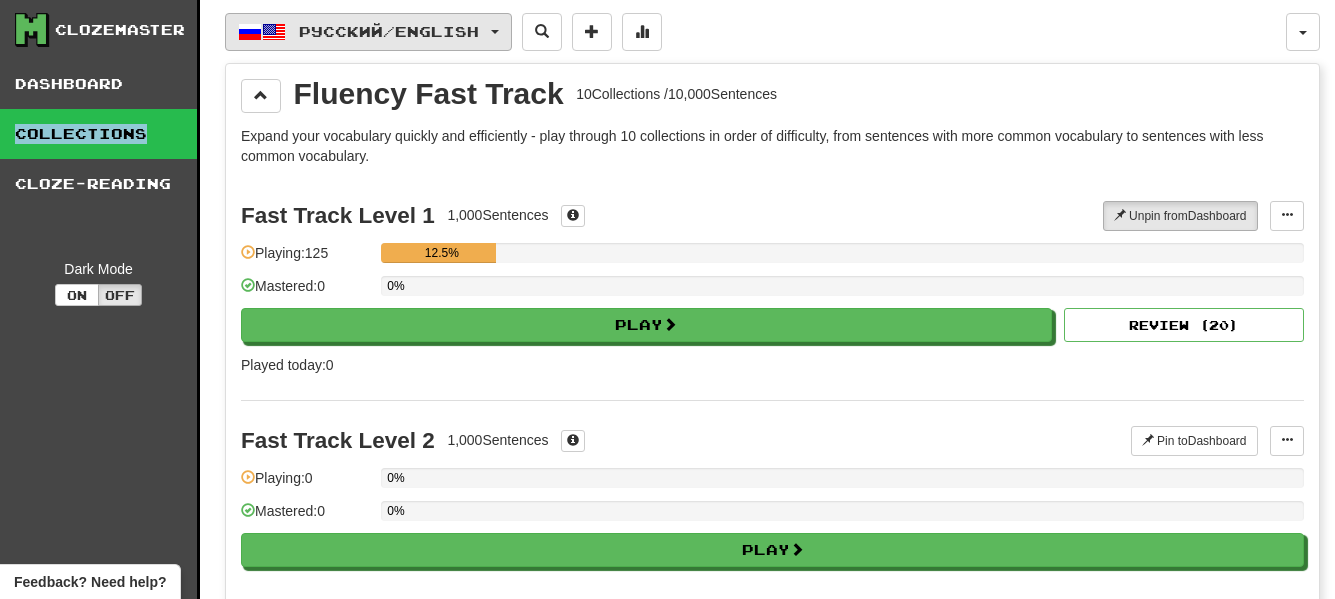 click on "Русский  /  English" at bounding box center (389, 31) 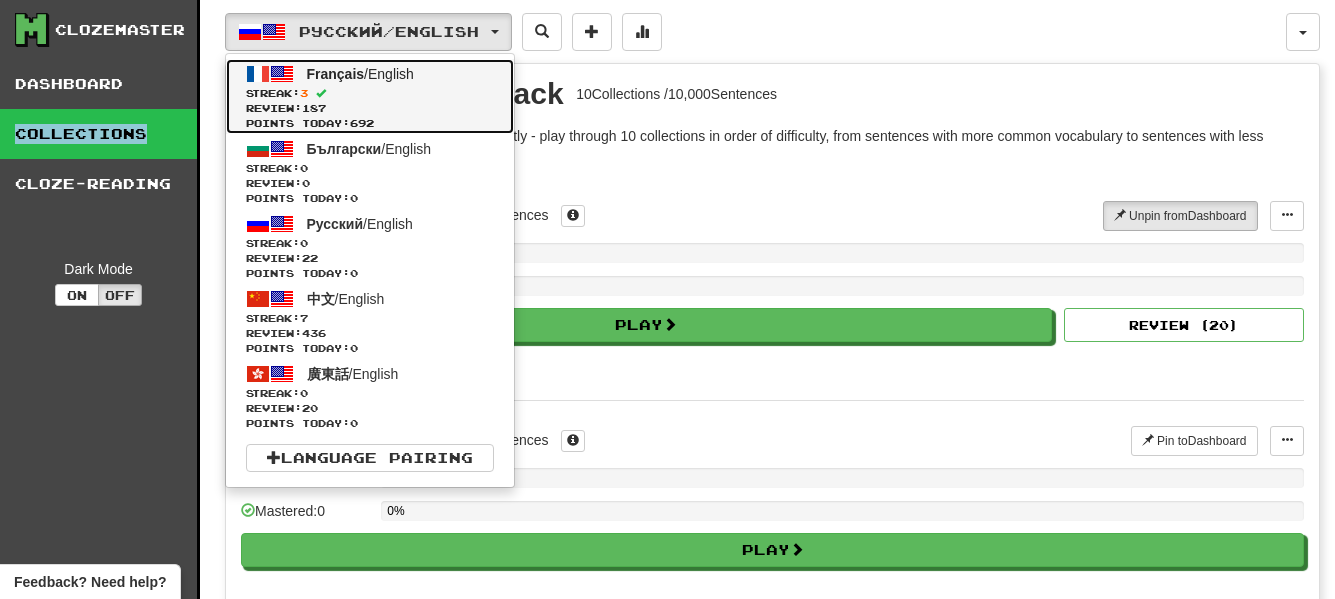 click on "Review:  187" at bounding box center [370, 108] 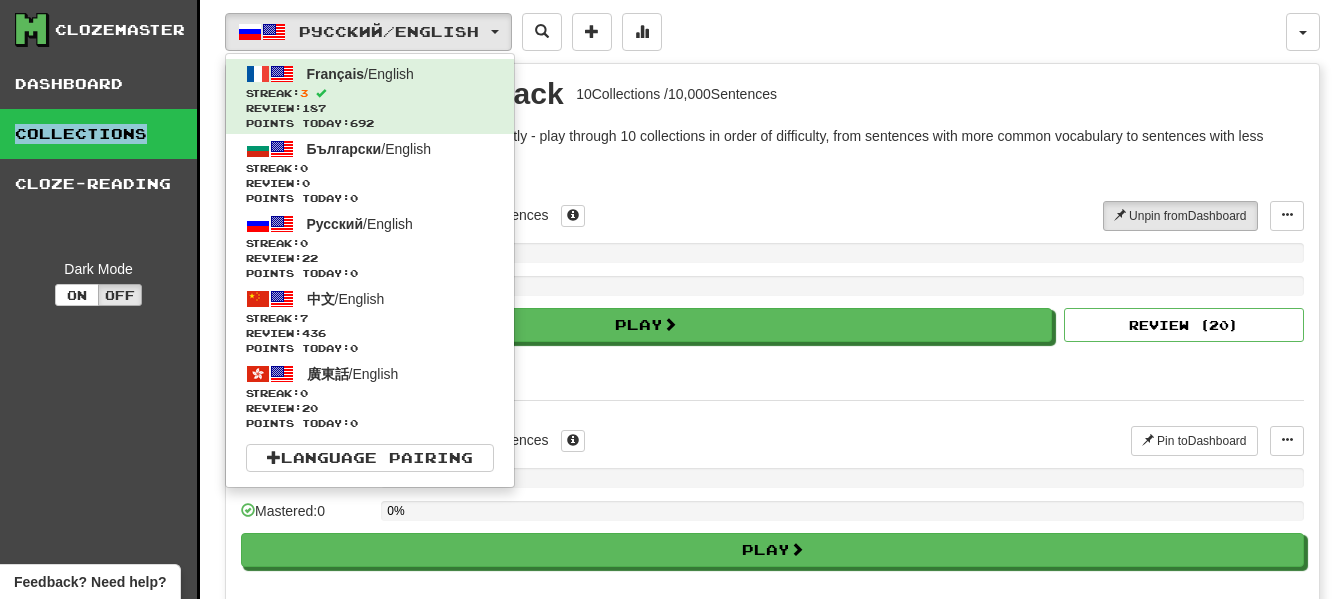 click on "Fluency Fast Track" at bounding box center (429, 94) 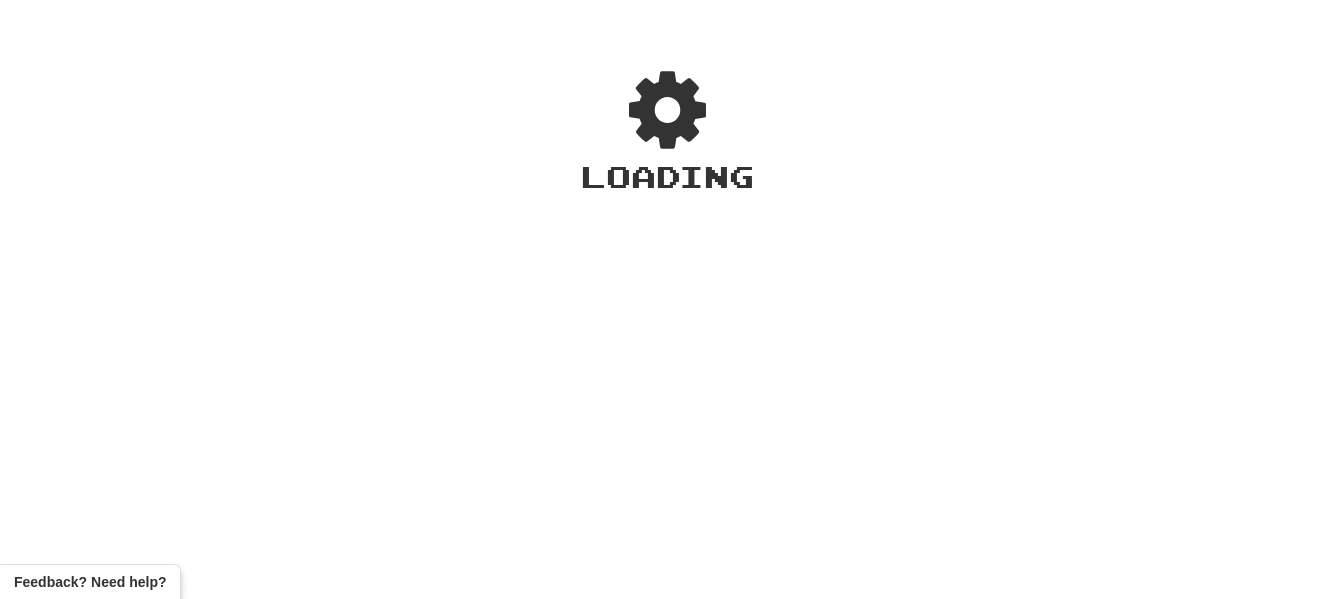 scroll, scrollTop: 0, scrollLeft: 0, axis: both 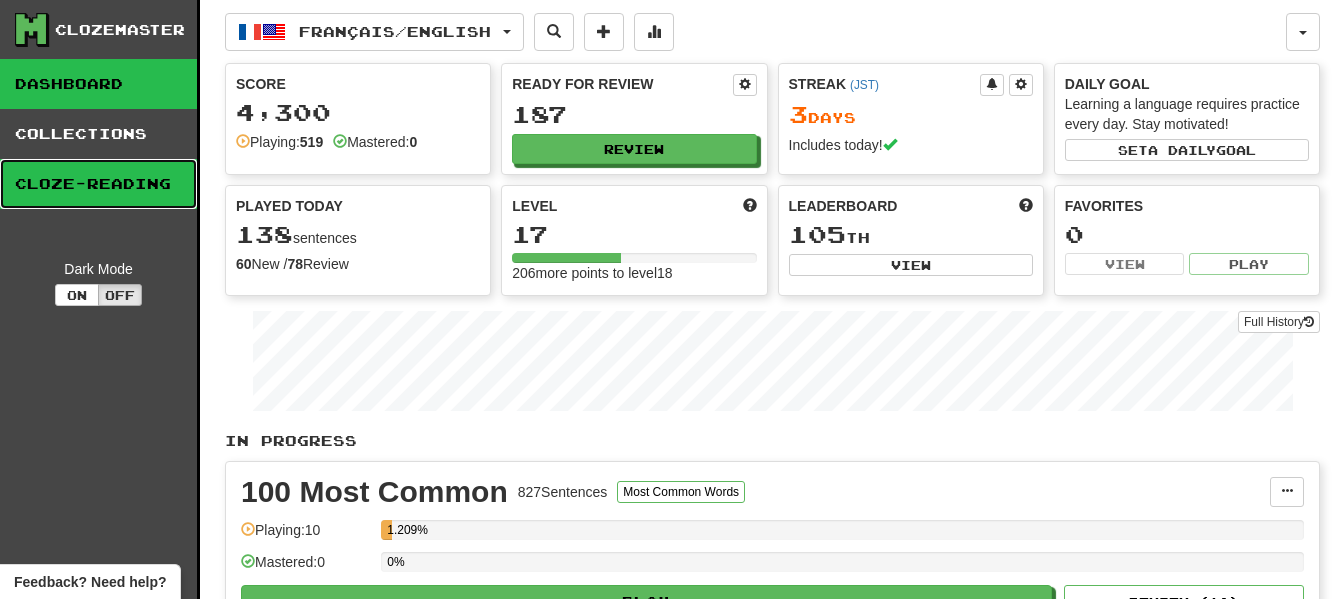 click on "Cloze-Reading" at bounding box center [98, 184] 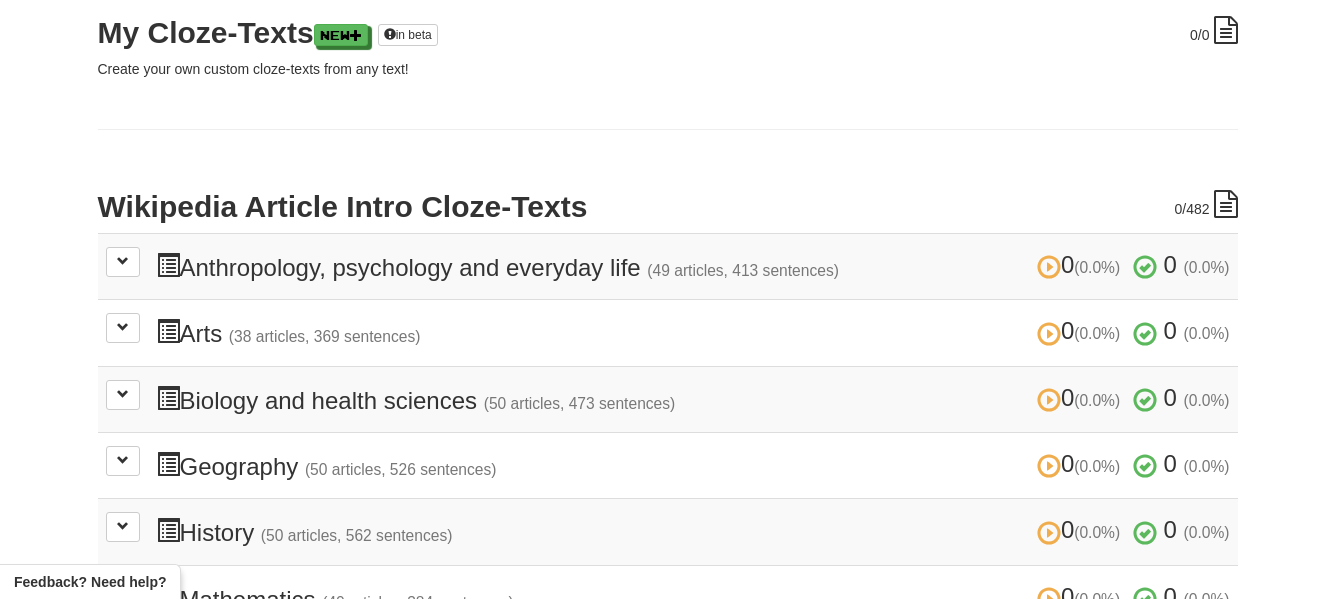 scroll, scrollTop: 300, scrollLeft: 0, axis: vertical 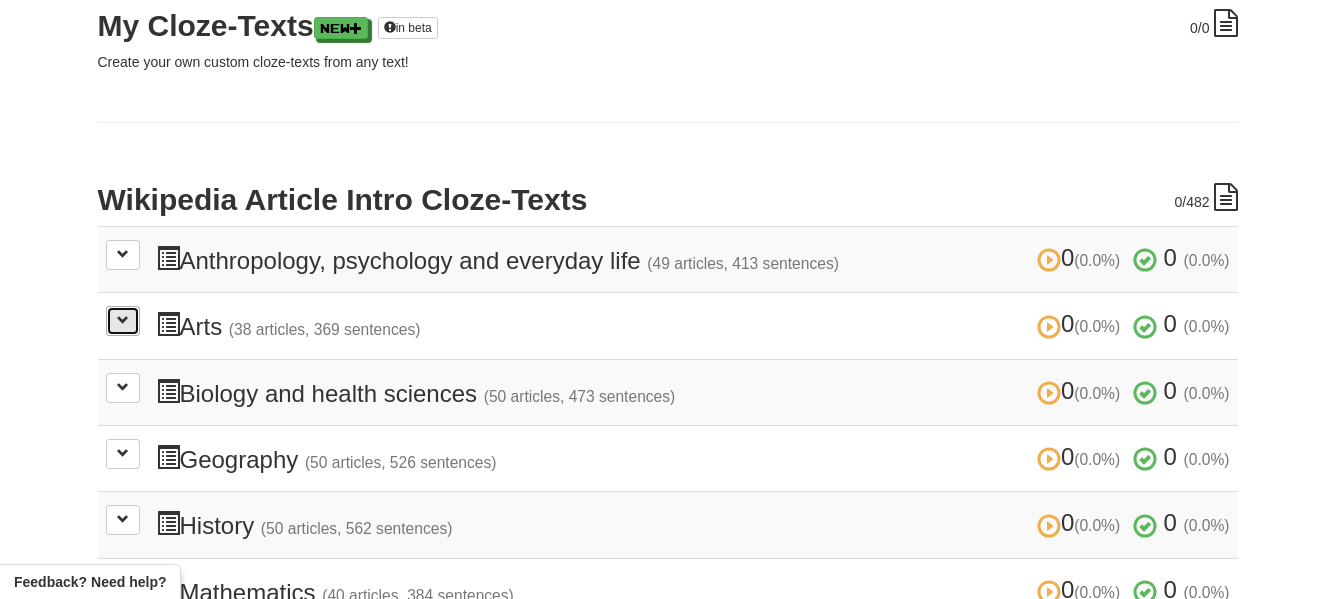 click at bounding box center (123, 320) 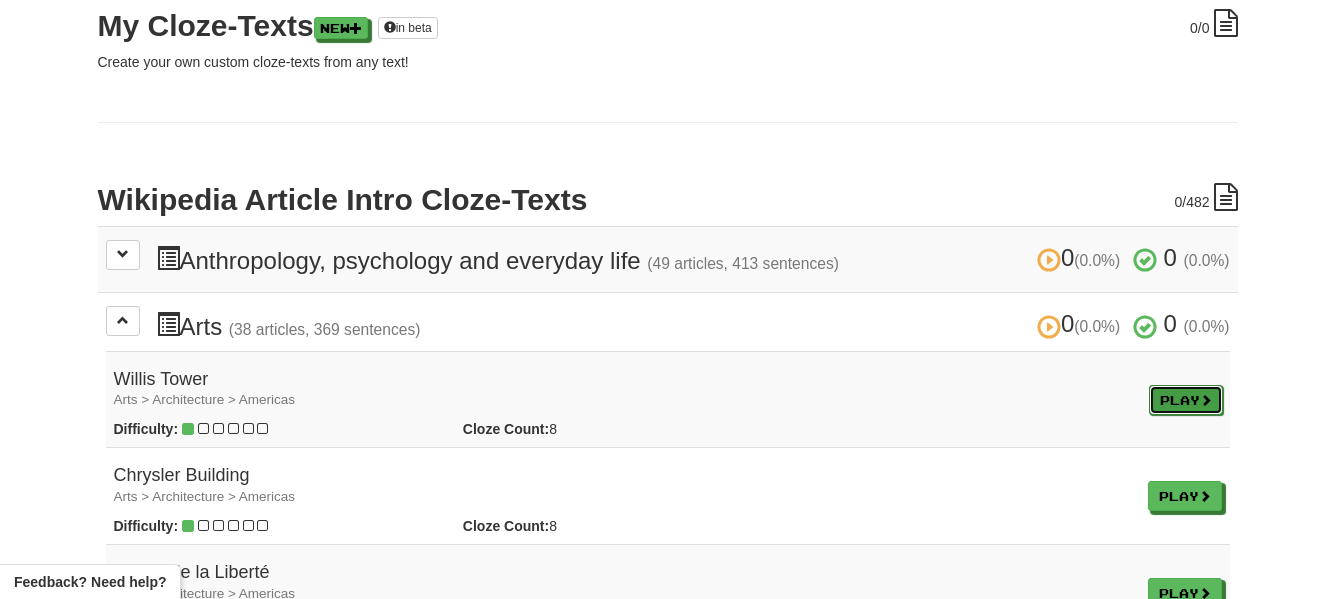 click on "Play" at bounding box center (1186, 400) 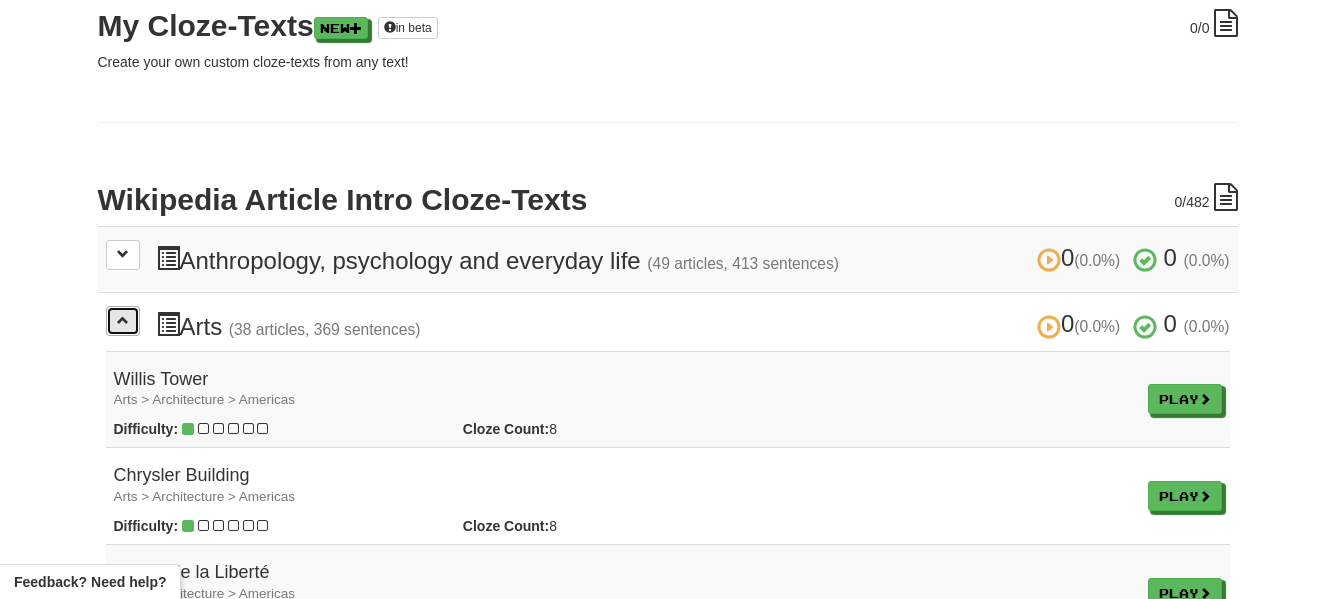 click at bounding box center [123, 321] 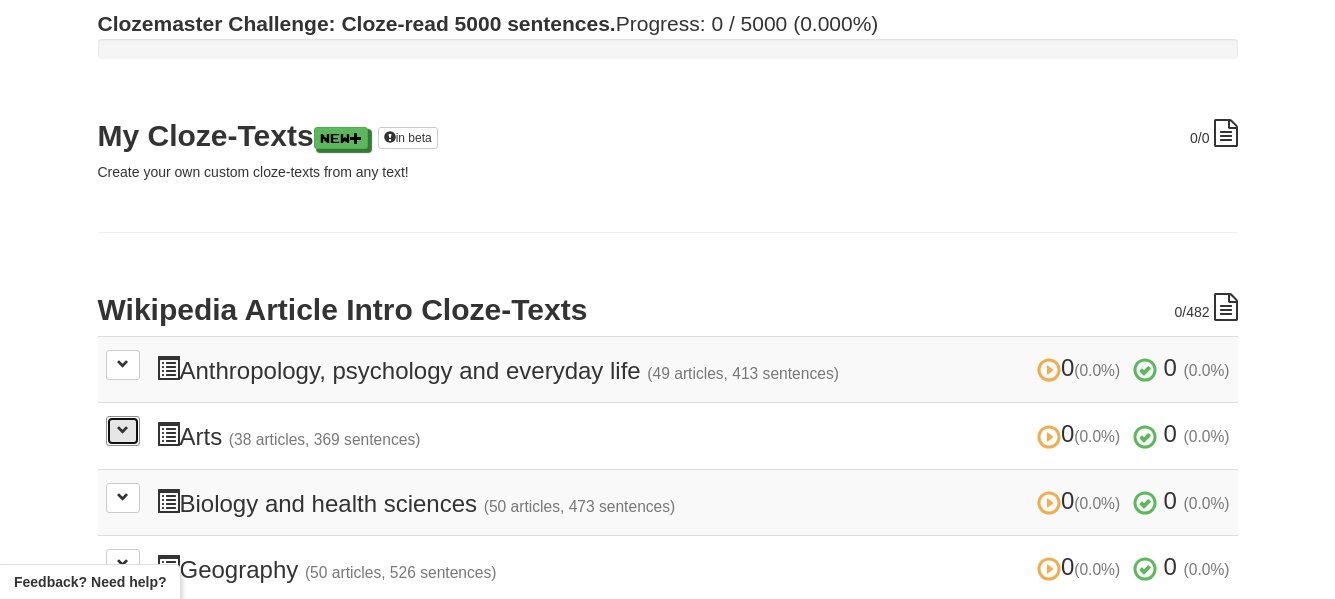 scroll, scrollTop: 0, scrollLeft: 0, axis: both 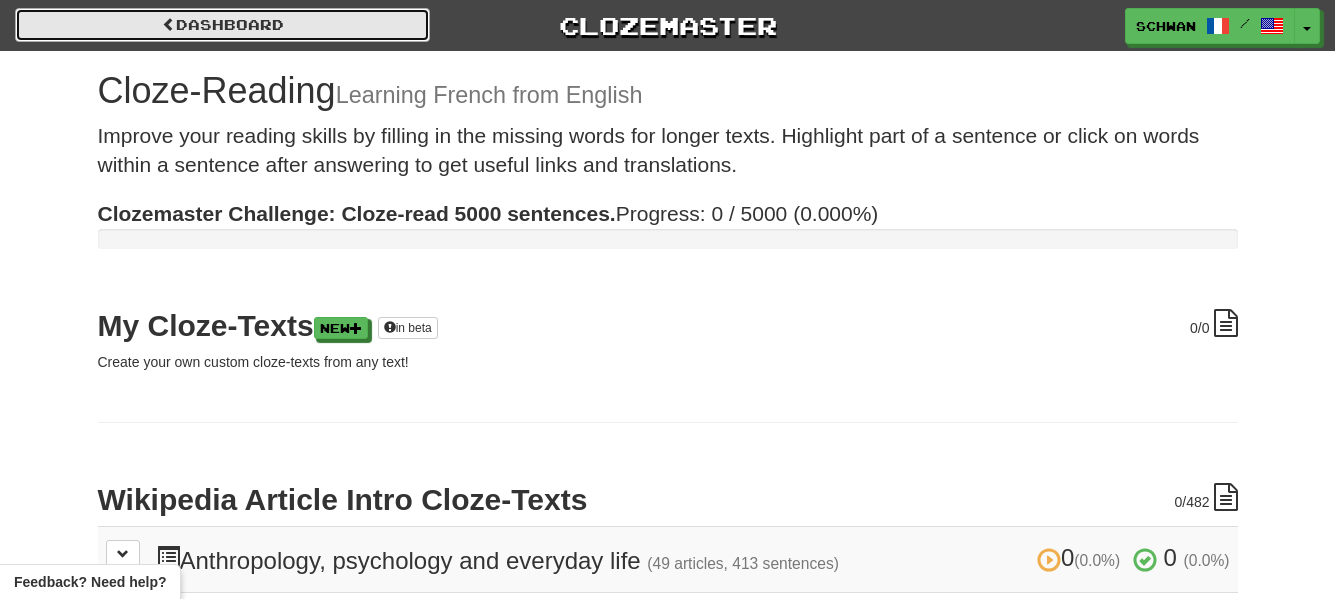 click on "Dashboard" at bounding box center [222, 25] 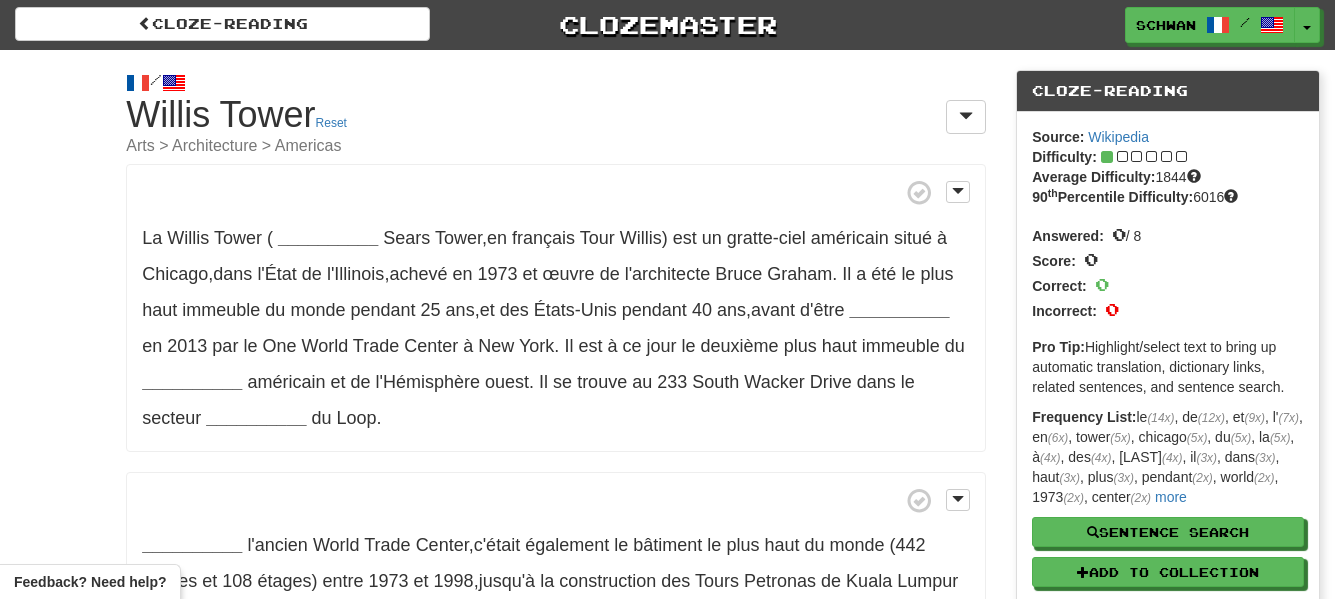 scroll, scrollTop: 0, scrollLeft: 0, axis: both 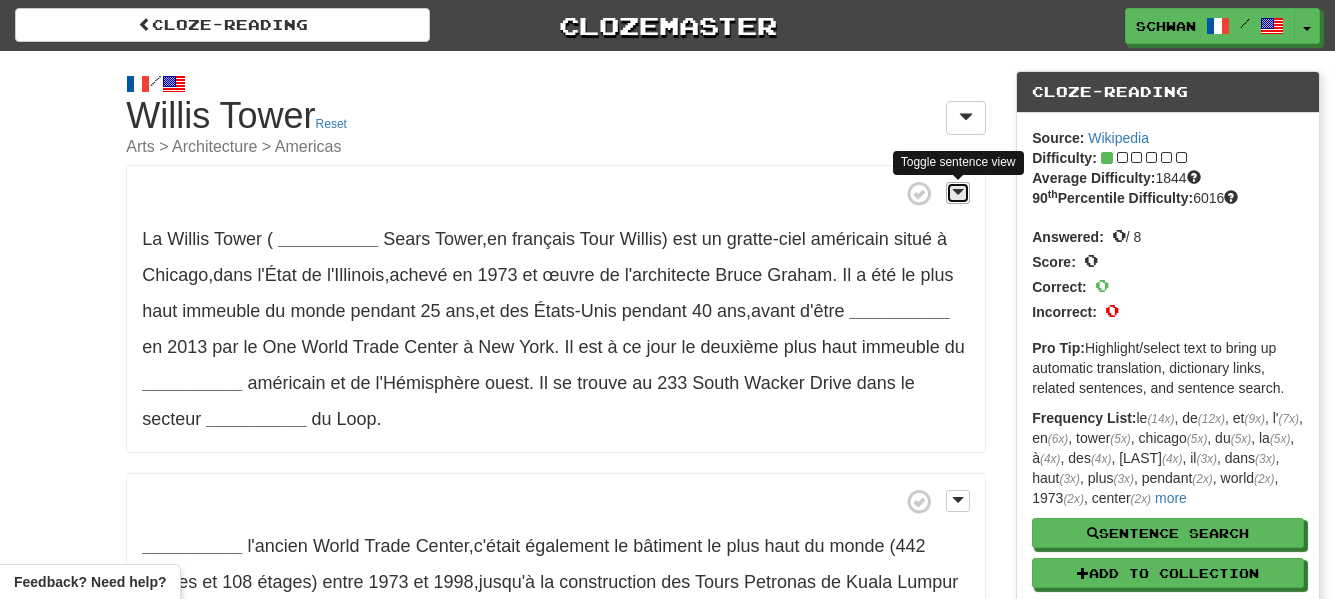 click at bounding box center (958, 192) 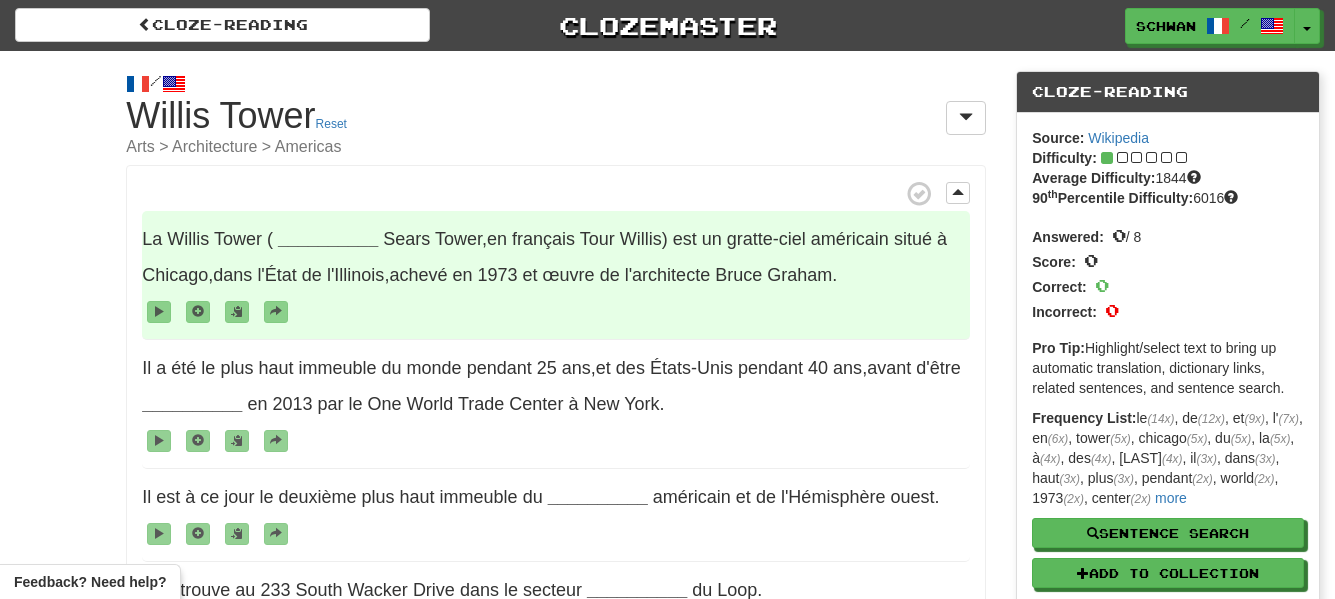 click on "__________" at bounding box center [328, 239] 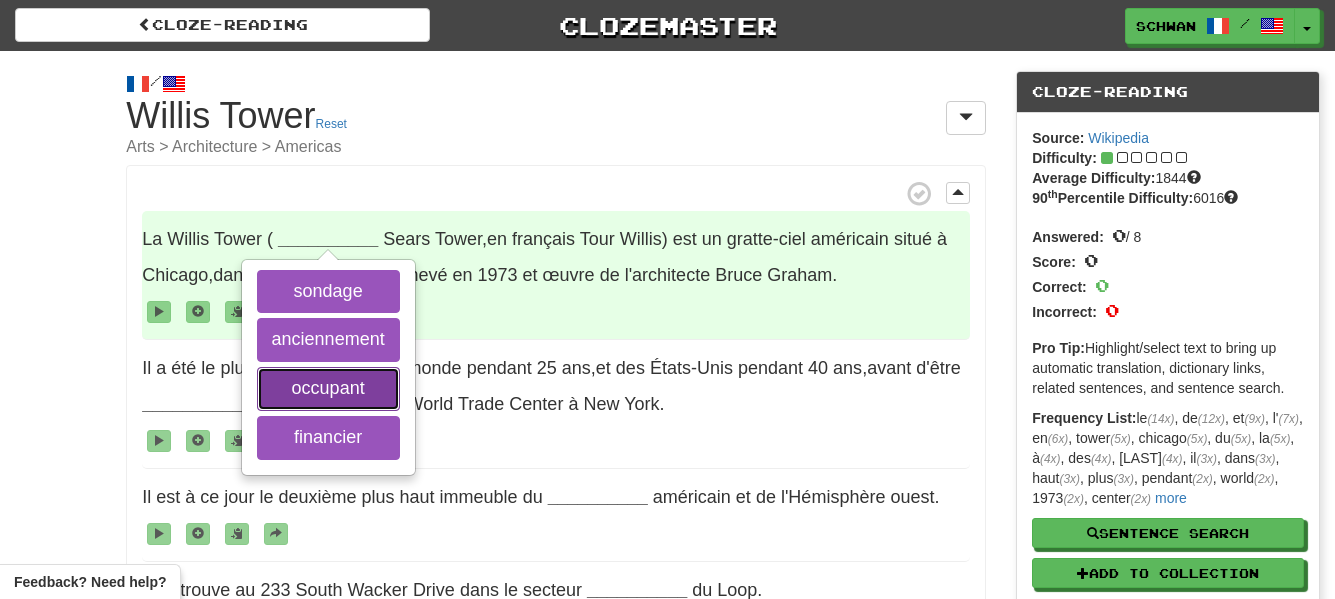 click on "occupant" at bounding box center [328, 389] 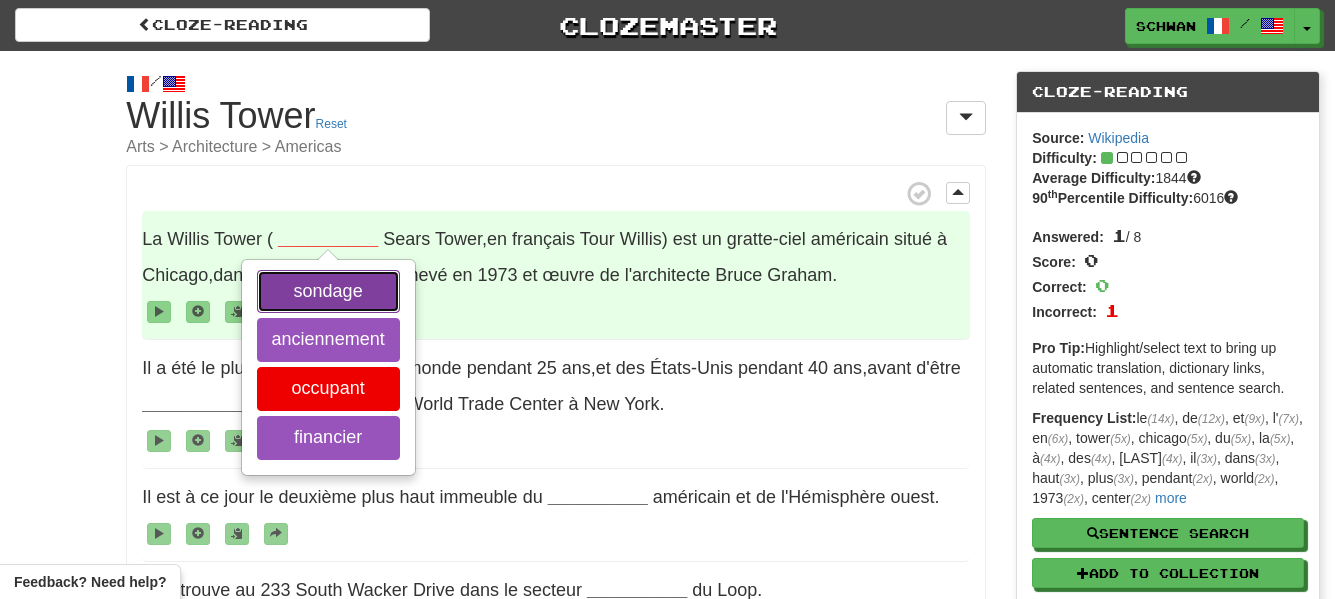 click on "sondage" at bounding box center [328, 292] 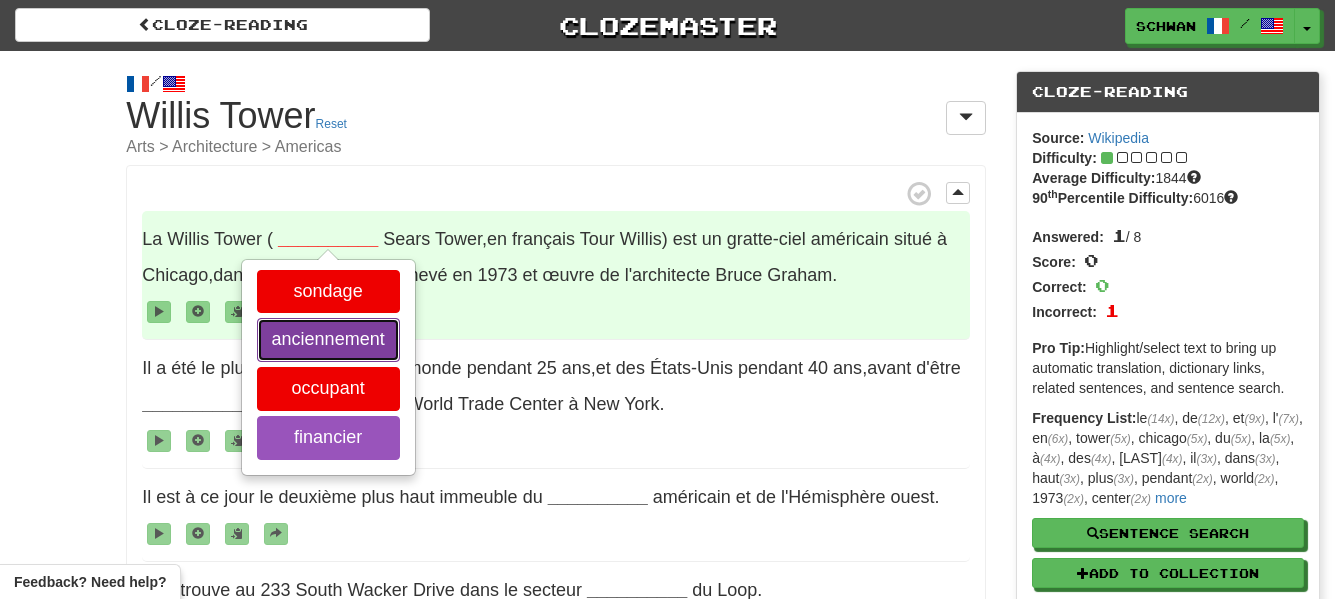 click on "anciennement" at bounding box center (328, 340) 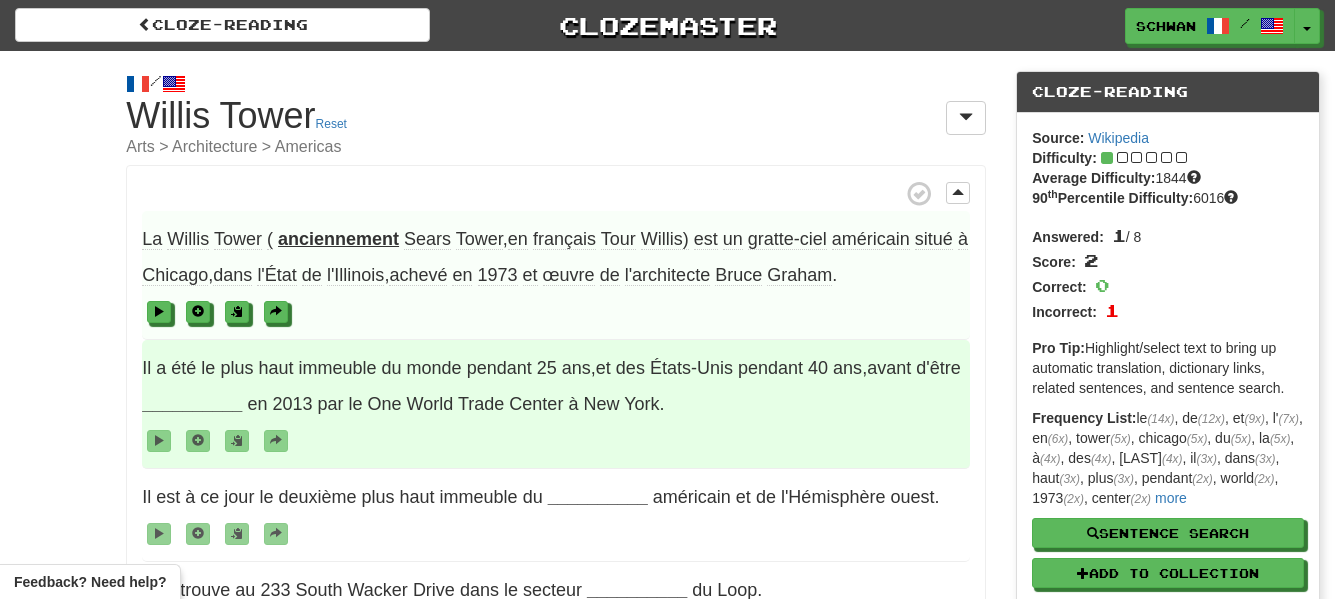 click on "__________" at bounding box center [192, 404] 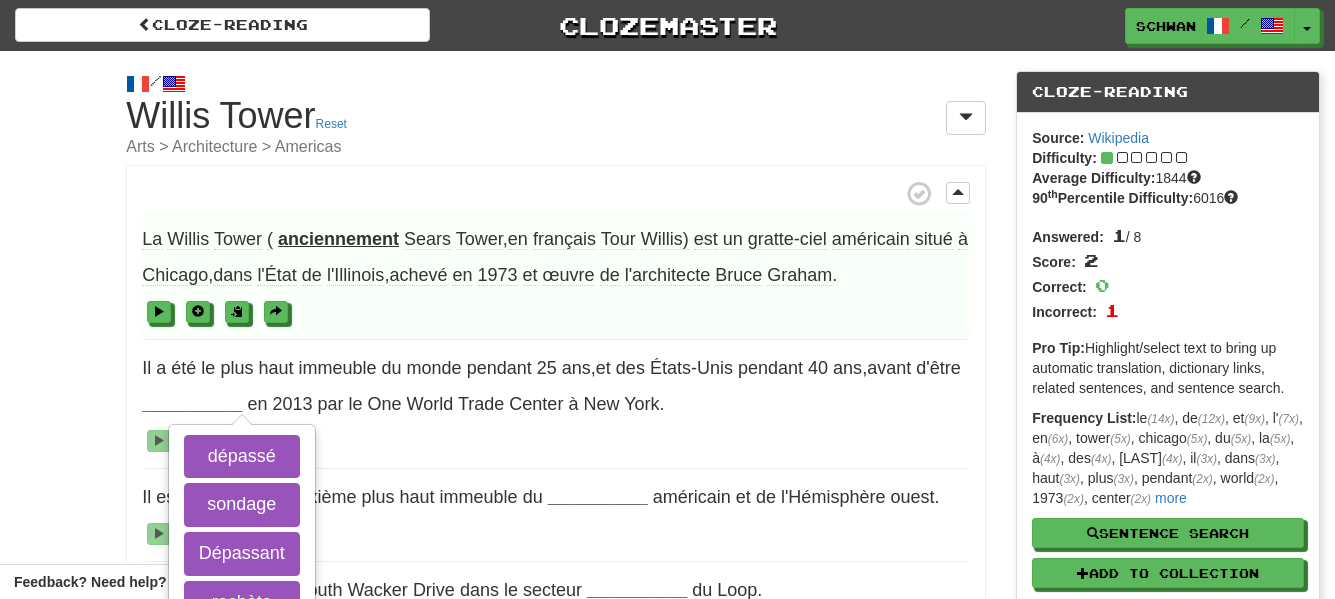scroll, scrollTop: 100, scrollLeft: 0, axis: vertical 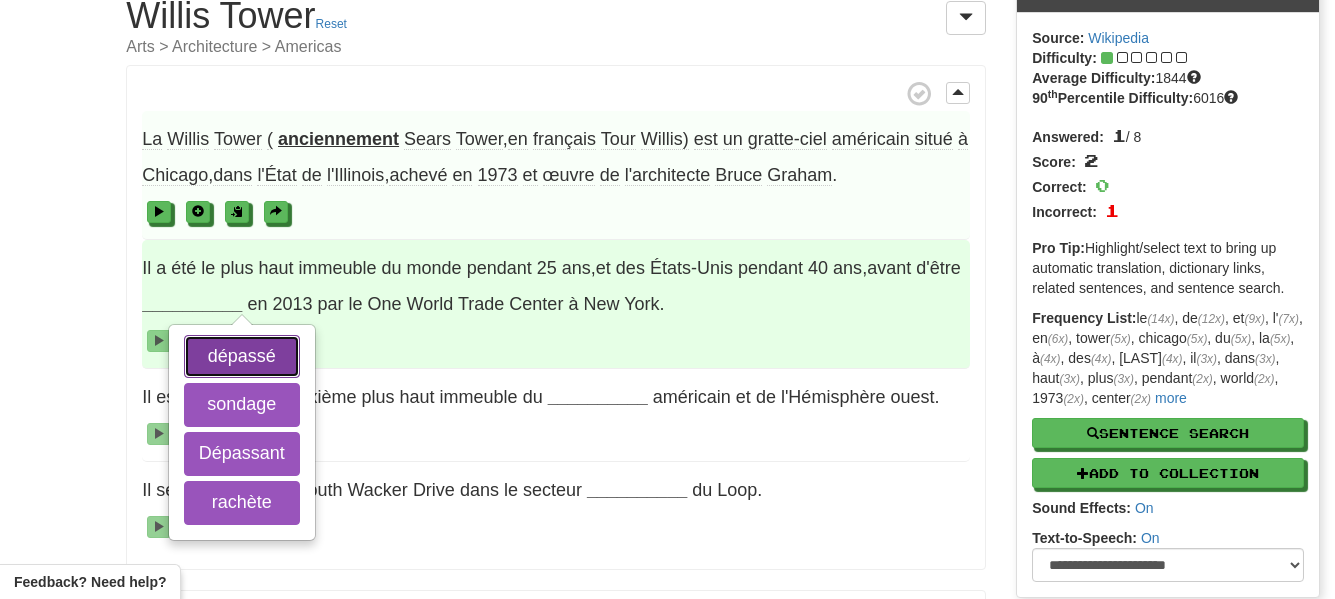 click on "dépassé" at bounding box center [242, 357] 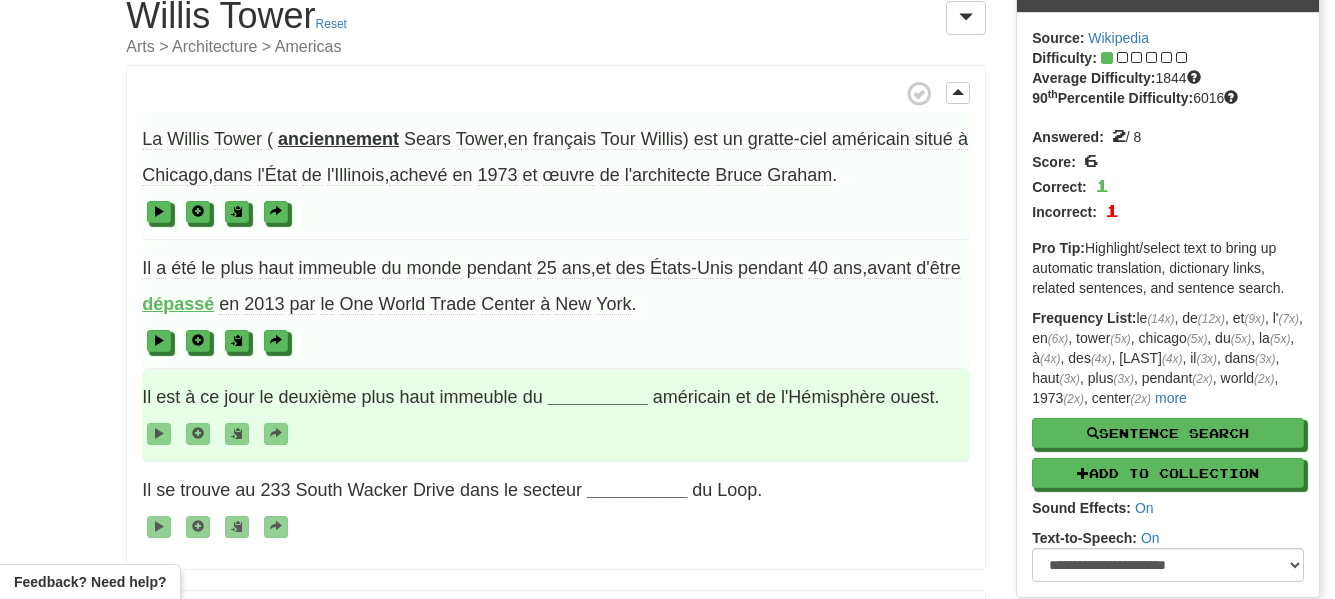 click on "__________" at bounding box center [598, 397] 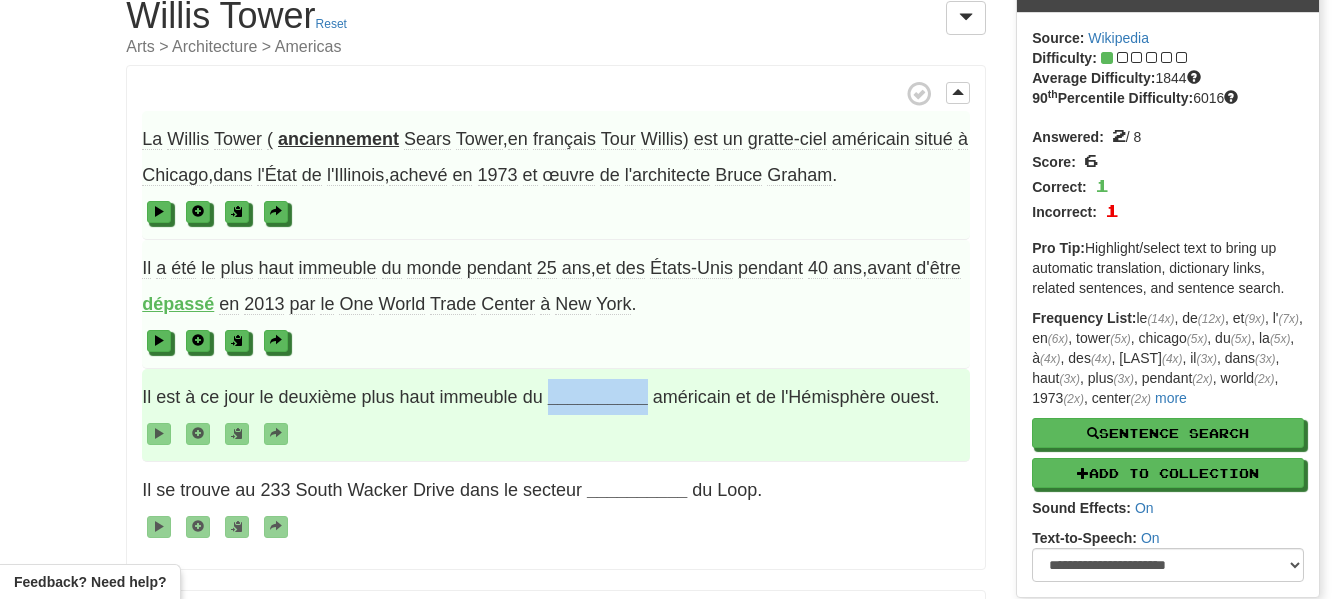 click on "__________" at bounding box center (598, 397) 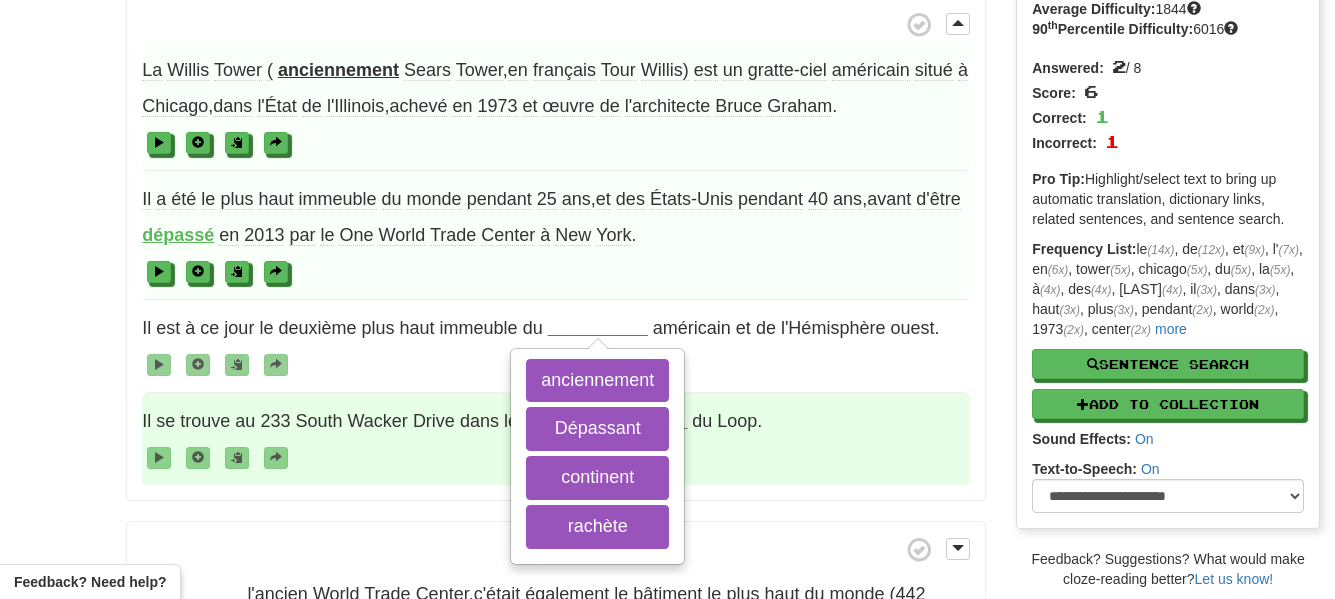 scroll, scrollTop: 200, scrollLeft: 0, axis: vertical 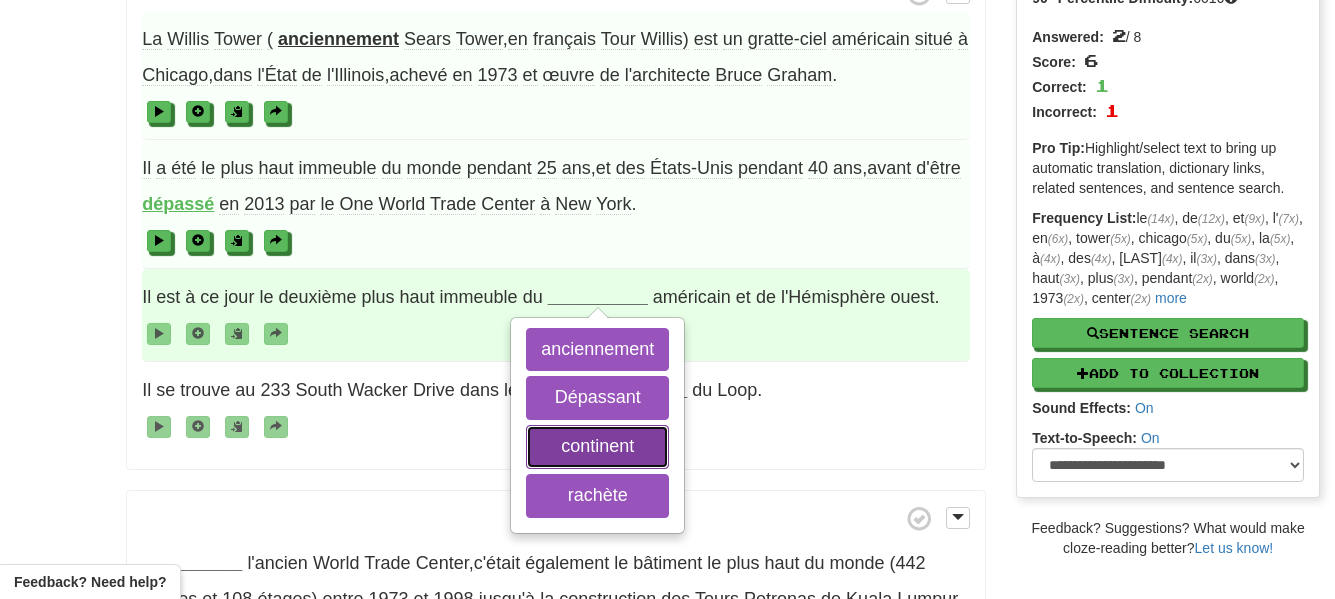 click on "continent" at bounding box center (597, 447) 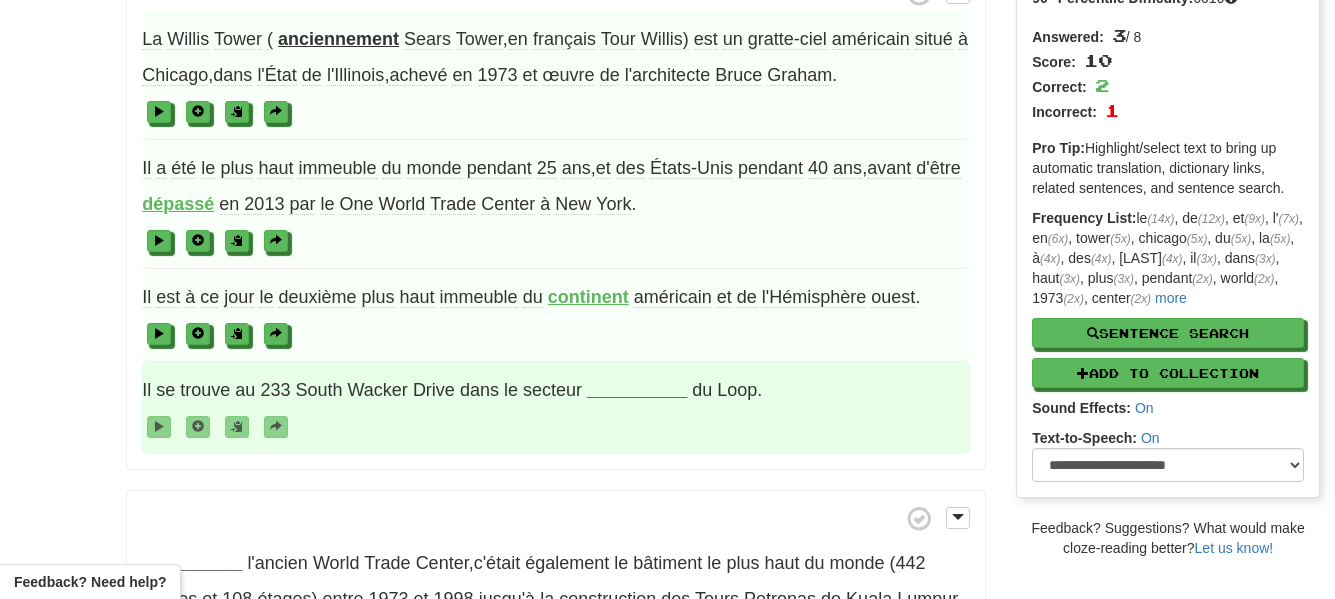 click on "__________" at bounding box center (637, 390) 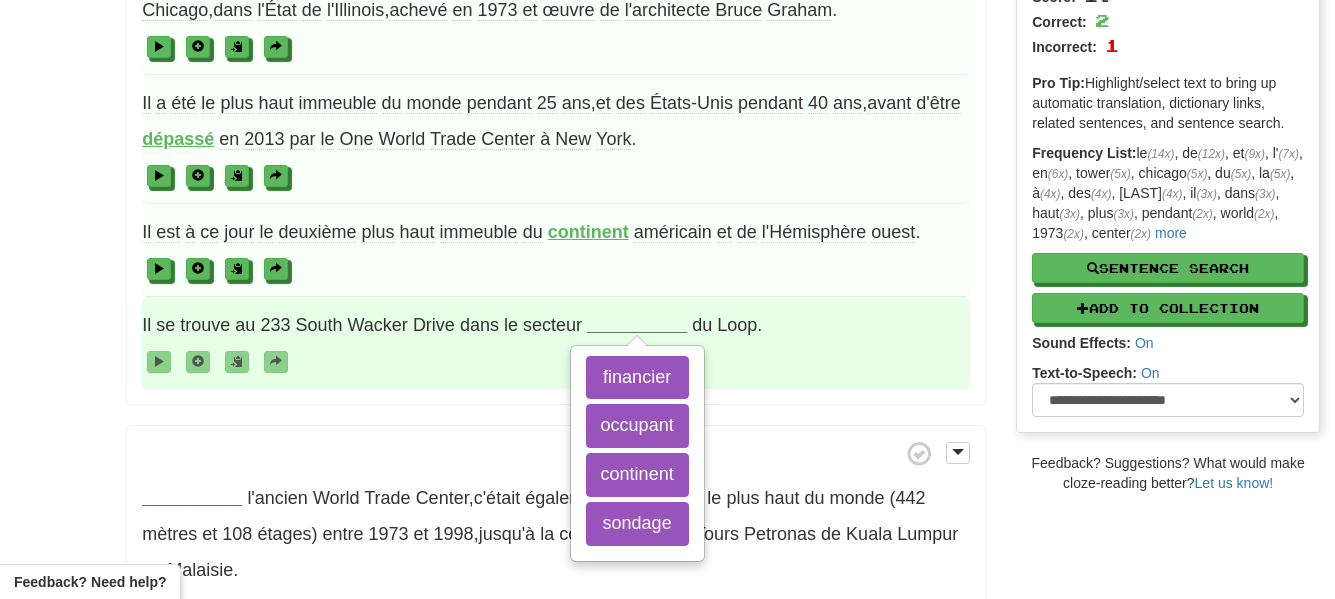 scroll, scrollTop: 300, scrollLeft: 0, axis: vertical 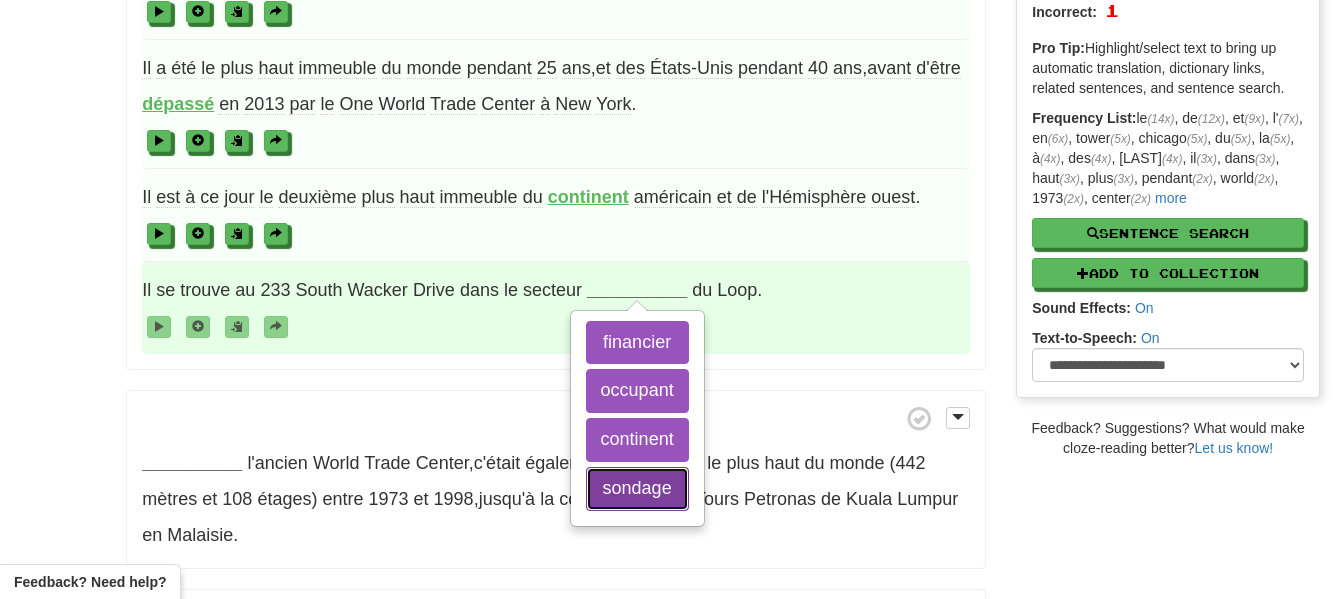 click on "sondage" at bounding box center (637, 489) 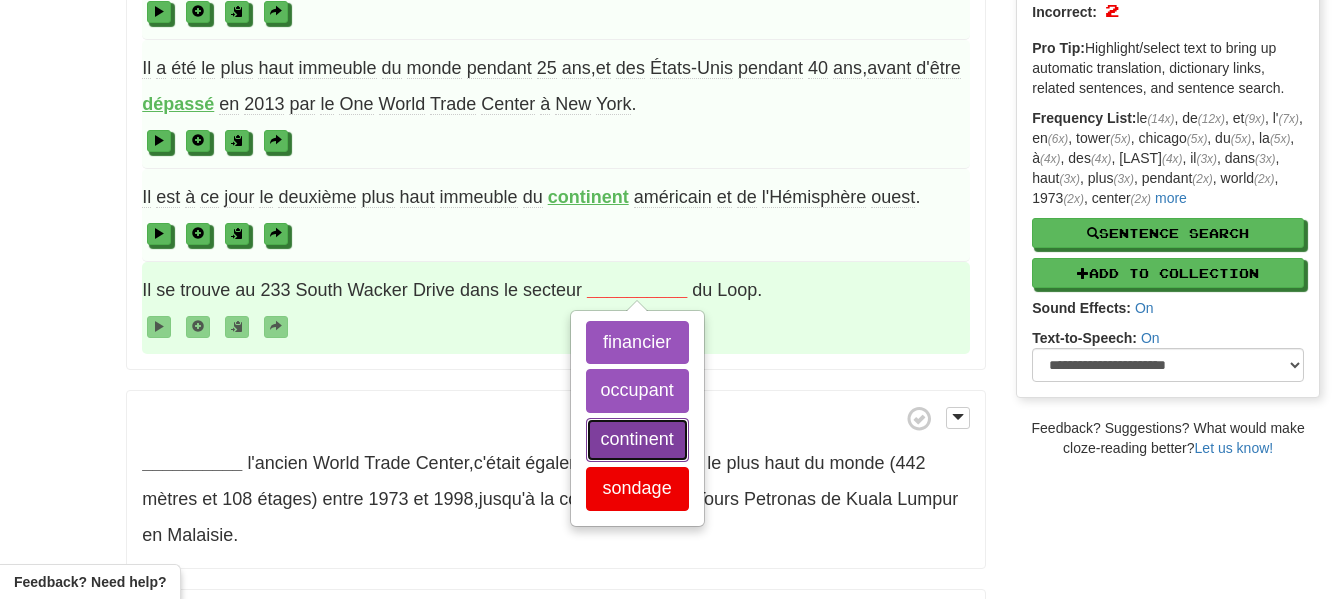click on "continent" at bounding box center [637, 440] 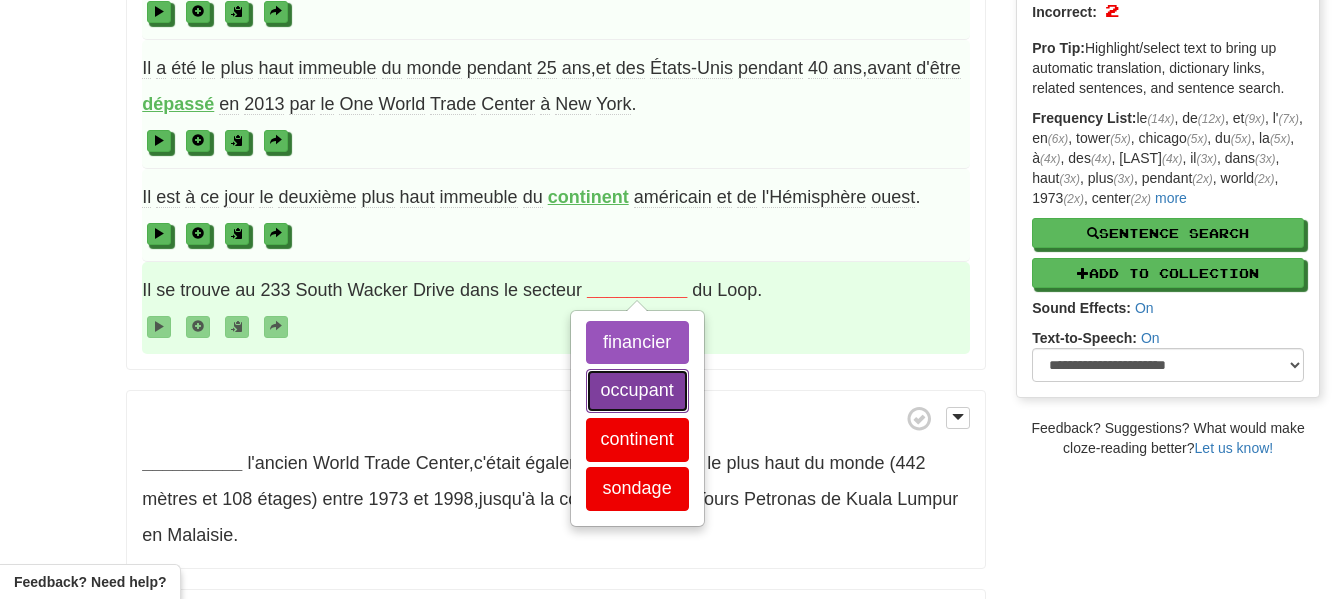 click on "occupant" at bounding box center (637, 391) 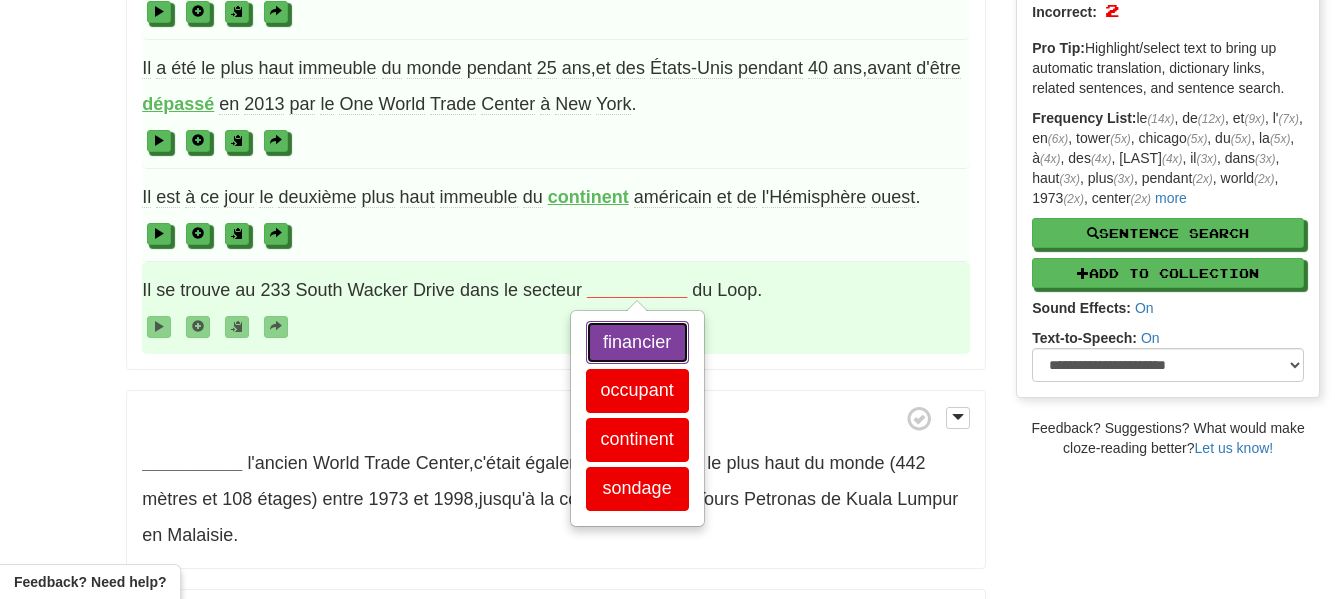 click on "financier" at bounding box center (637, 343) 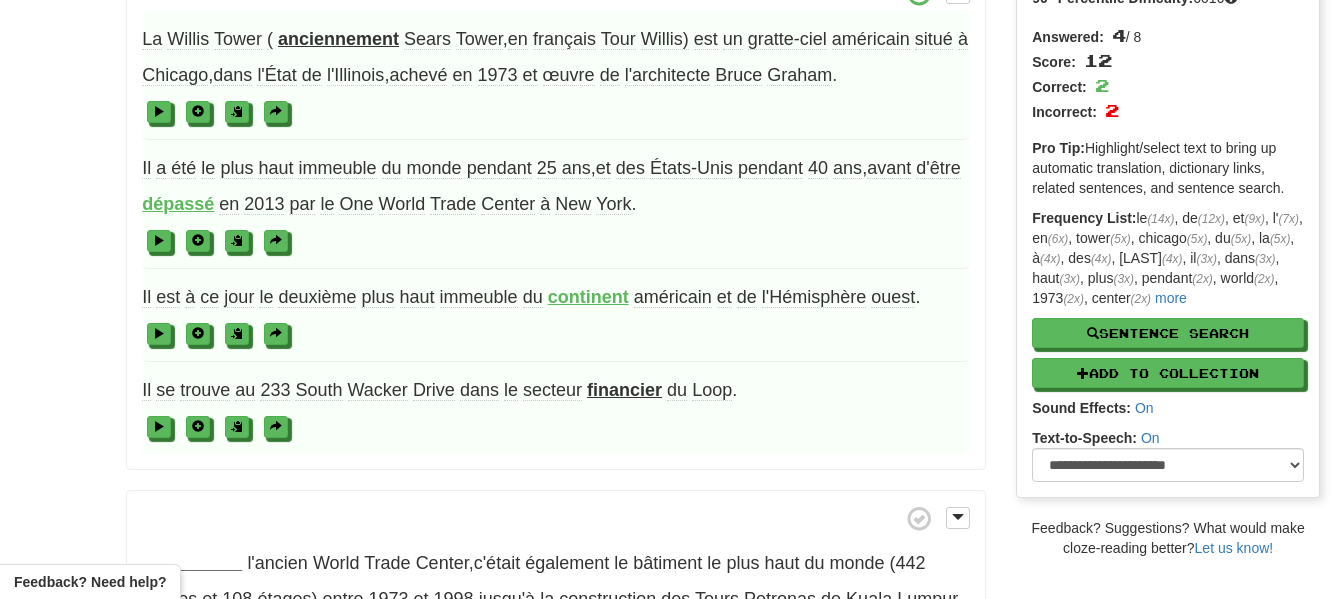 scroll, scrollTop: 0, scrollLeft: 0, axis: both 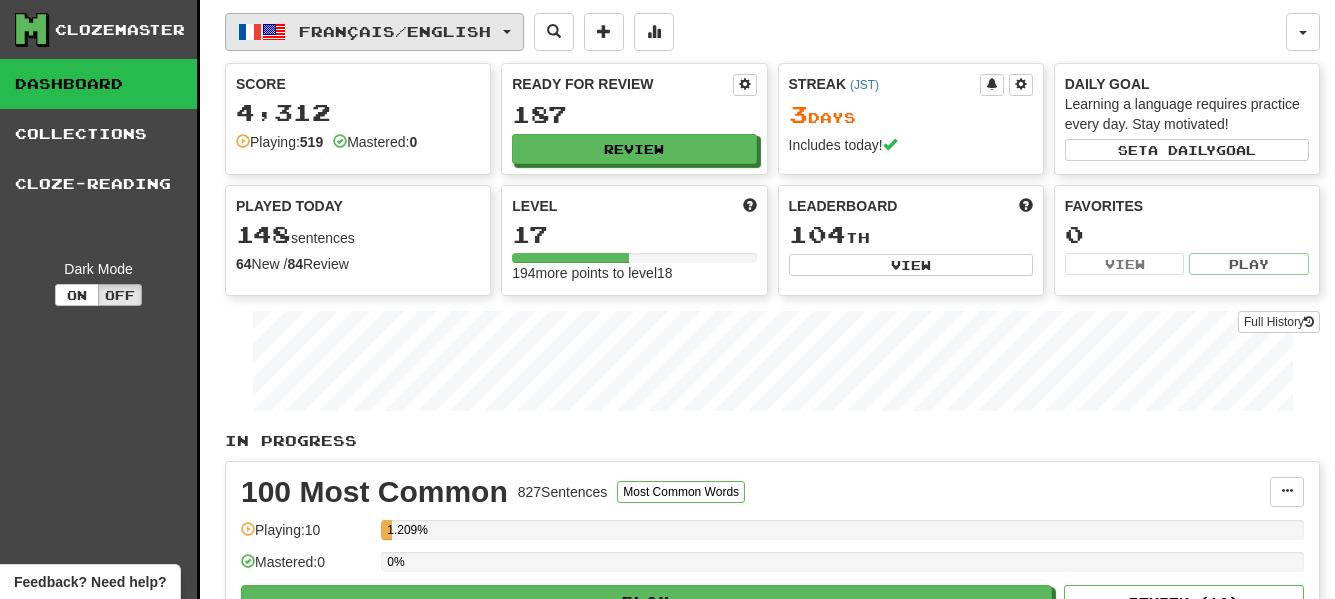 click on "Français  /  English" at bounding box center [374, 32] 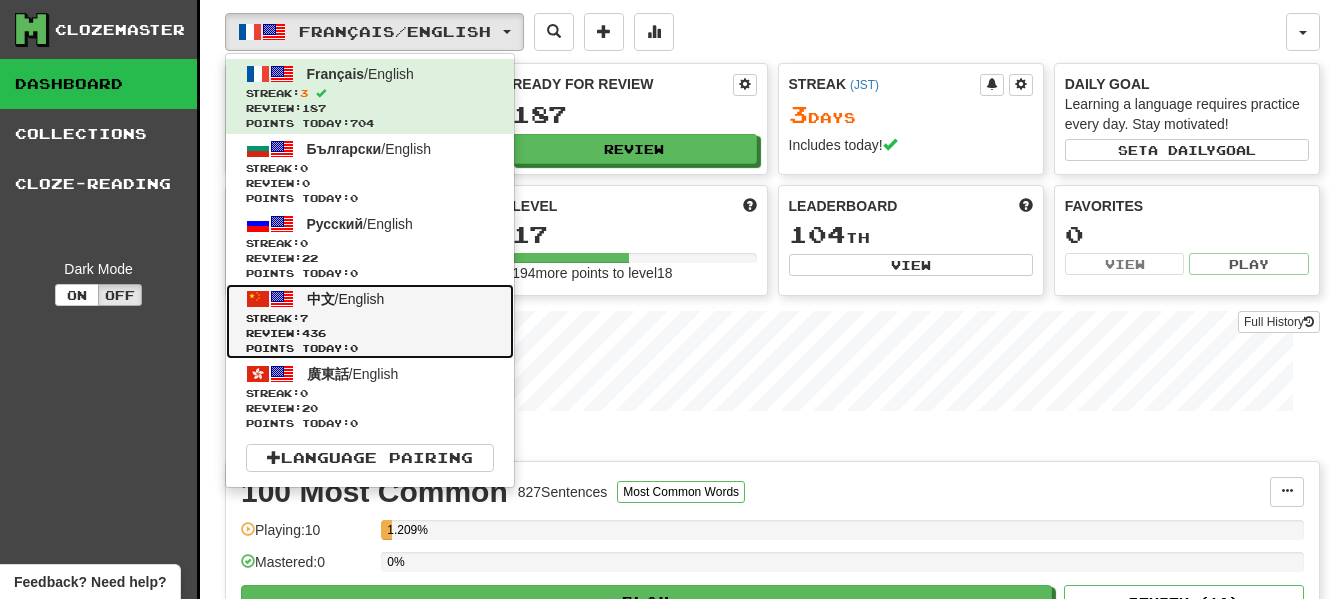 click on "中文" at bounding box center (321, 299) 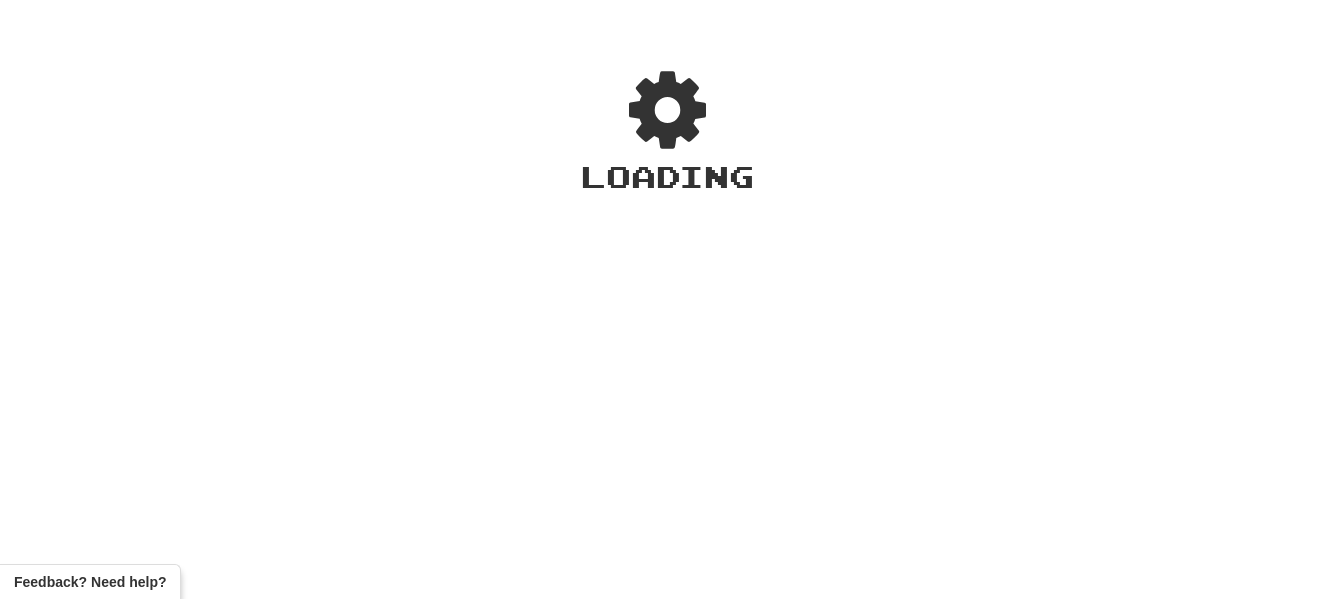 scroll, scrollTop: 0, scrollLeft: 0, axis: both 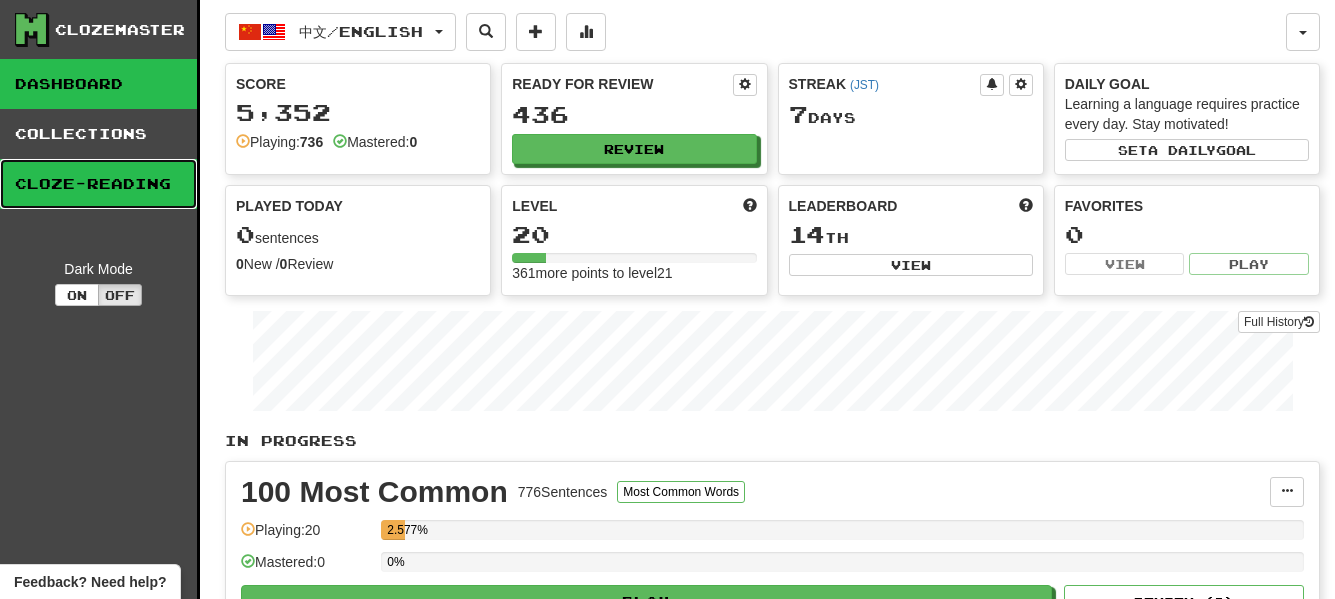 click on "Cloze-Reading" at bounding box center (98, 184) 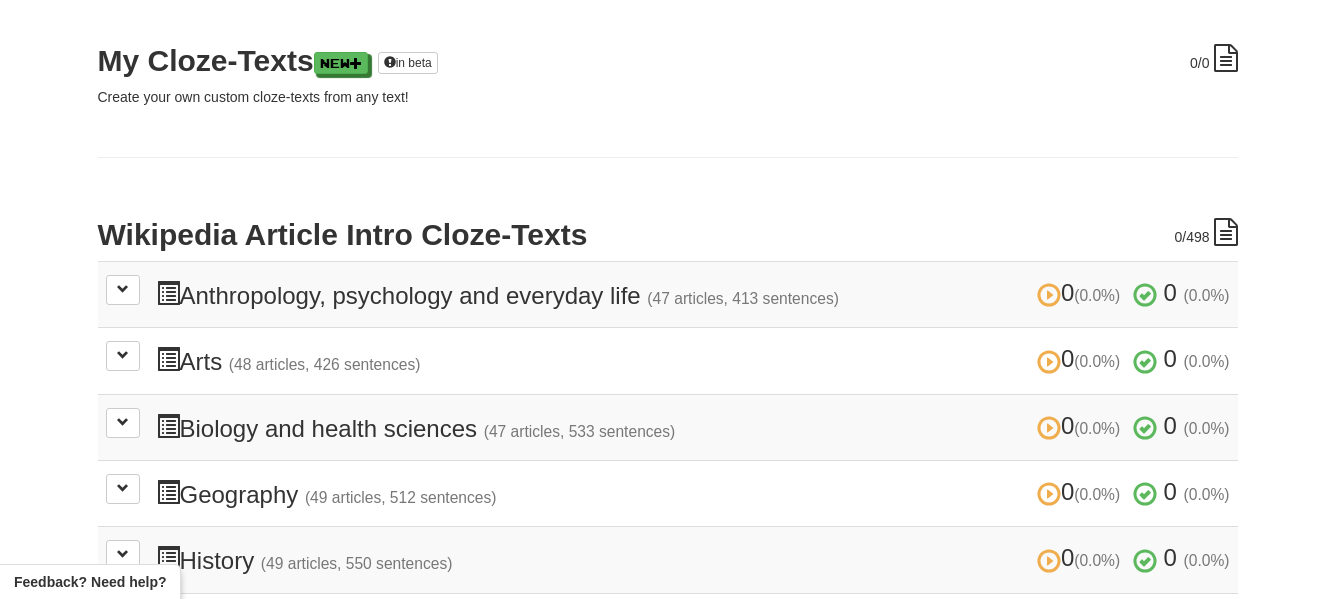 scroll, scrollTop: 300, scrollLeft: 0, axis: vertical 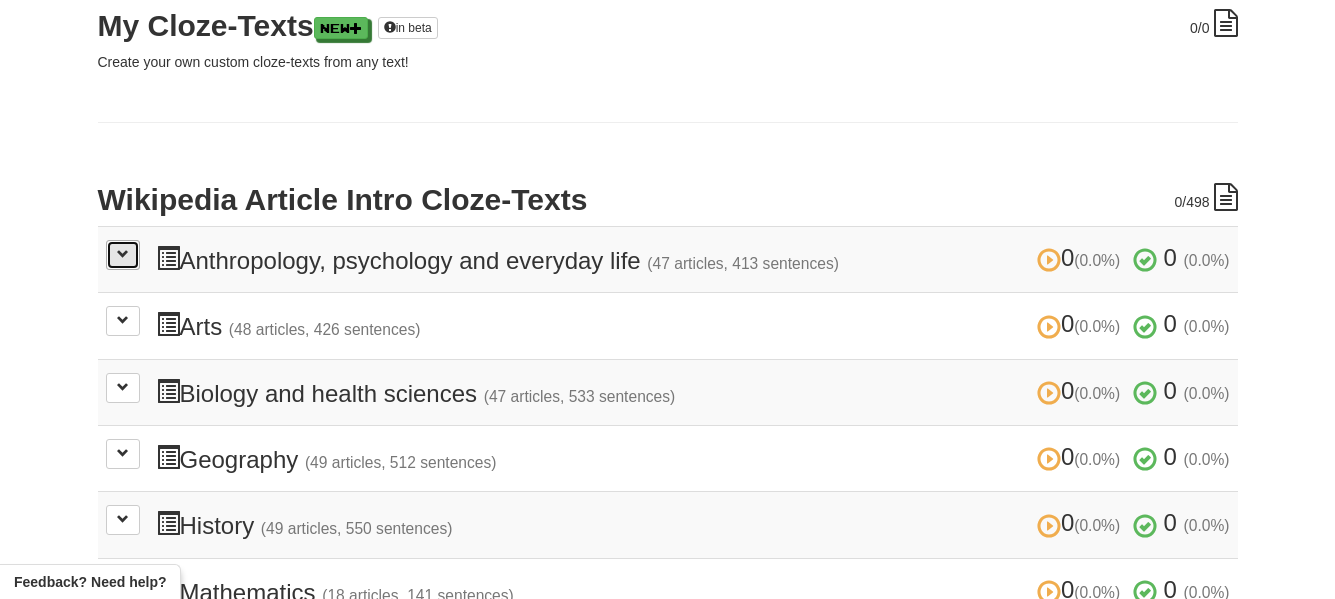 click at bounding box center (123, 255) 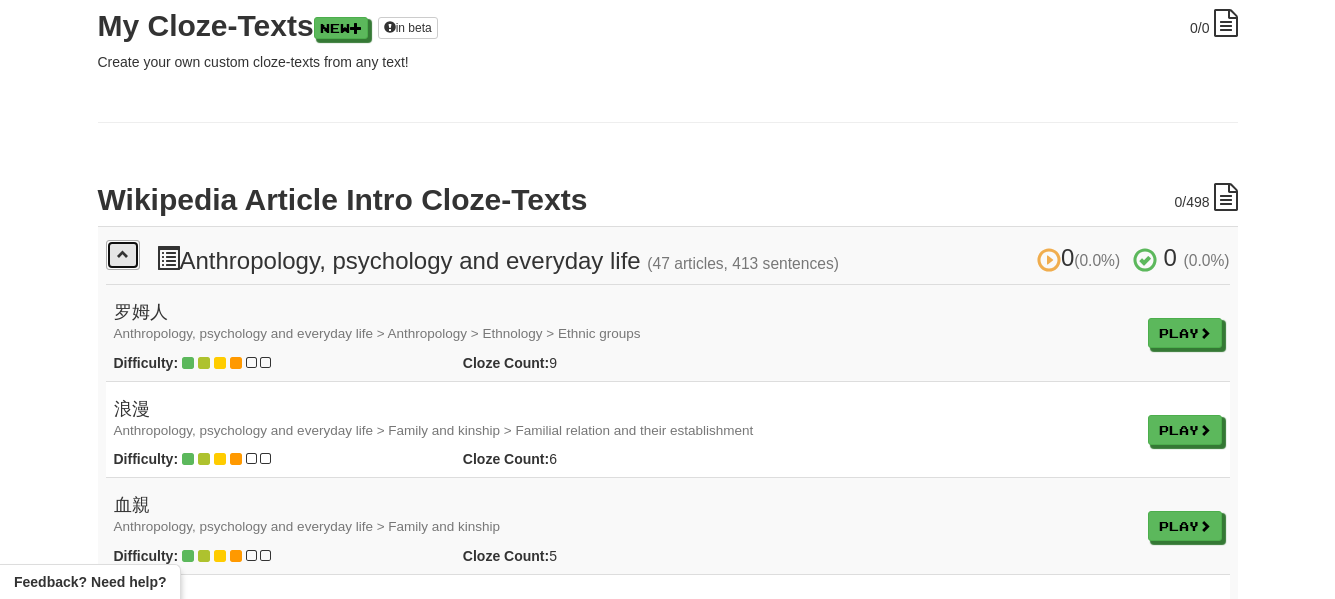 click at bounding box center [123, 255] 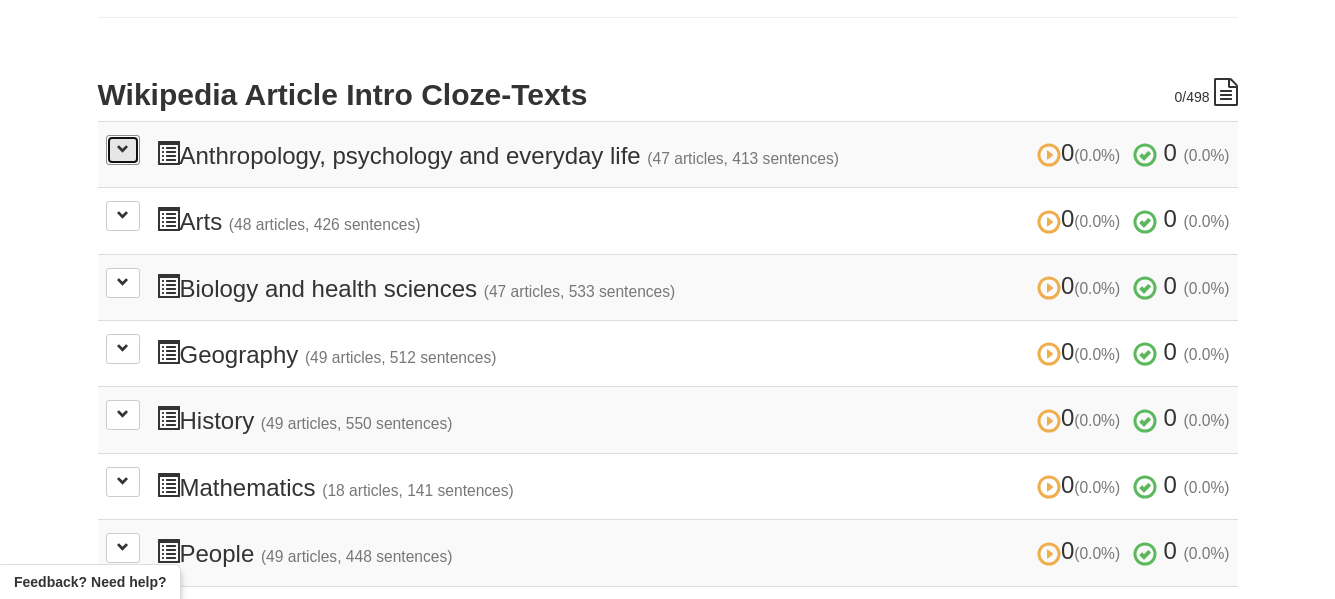 scroll, scrollTop: 700, scrollLeft: 0, axis: vertical 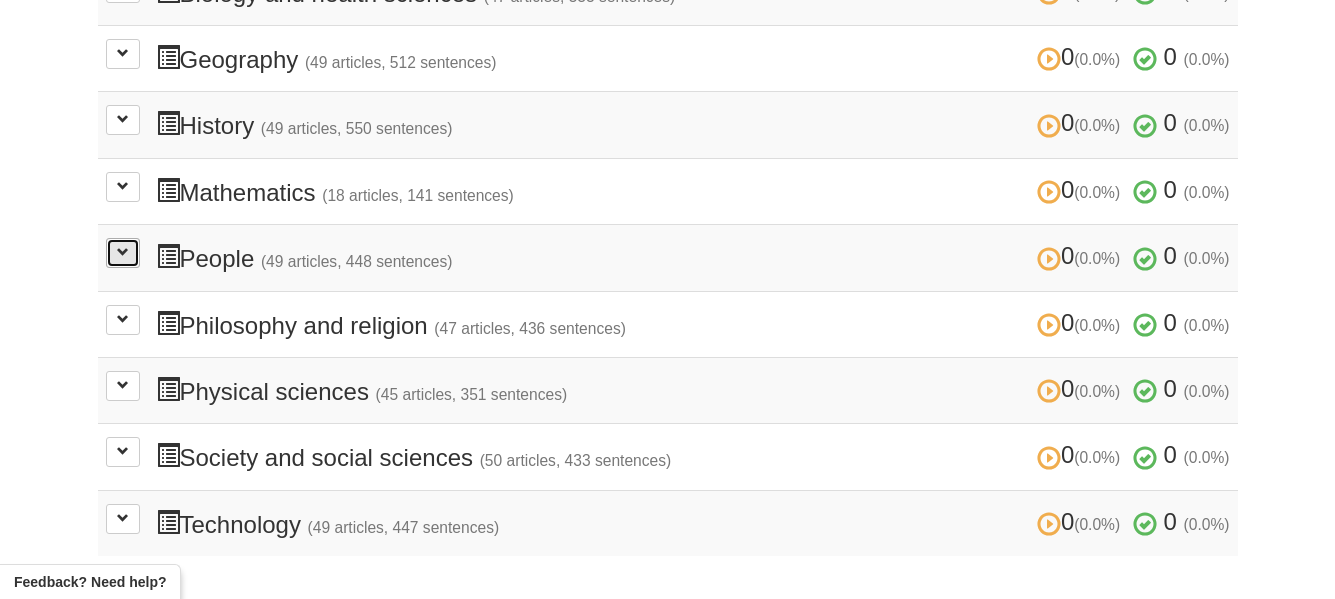 click at bounding box center (123, 253) 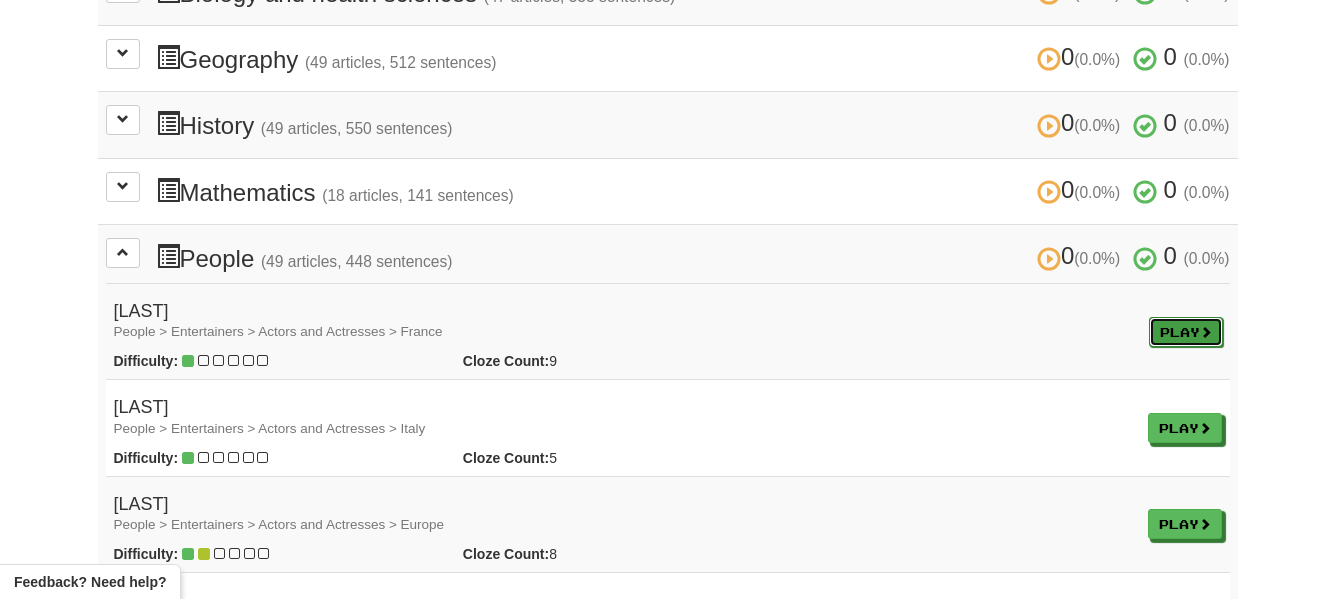 click on "Play" at bounding box center (1186, 332) 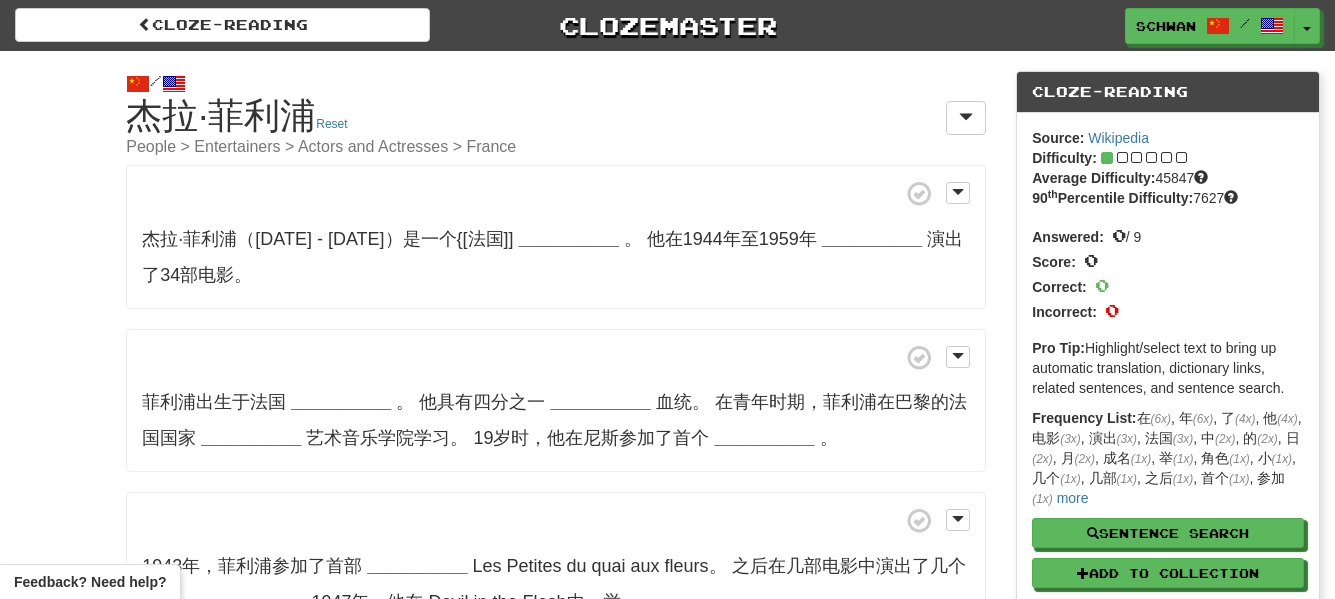 scroll, scrollTop: 0, scrollLeft: 0, axis: both 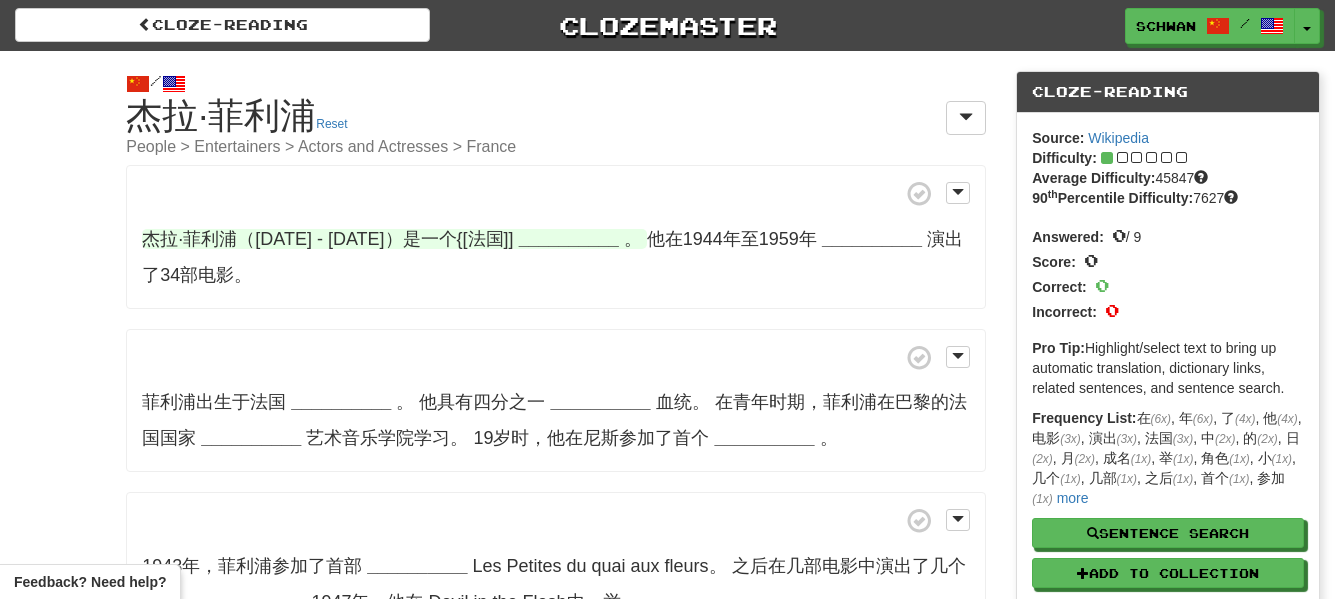 click on "__________" at bounding box center (569, 239) 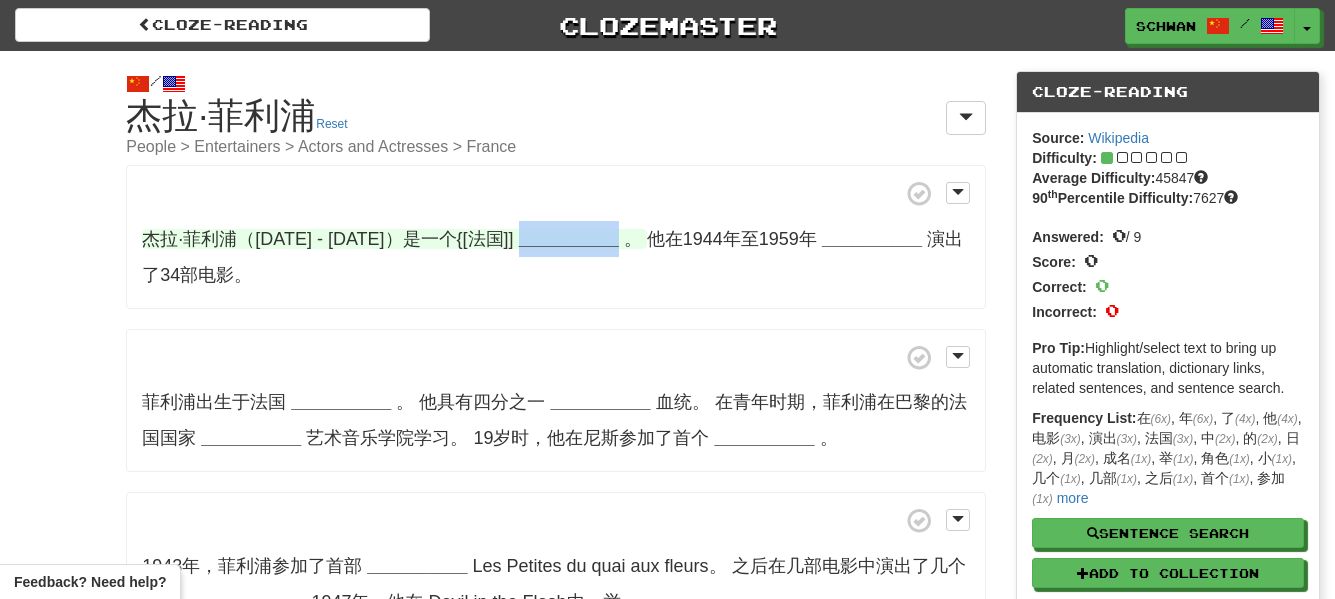 click on "__________" at bounding box center [569, 239] 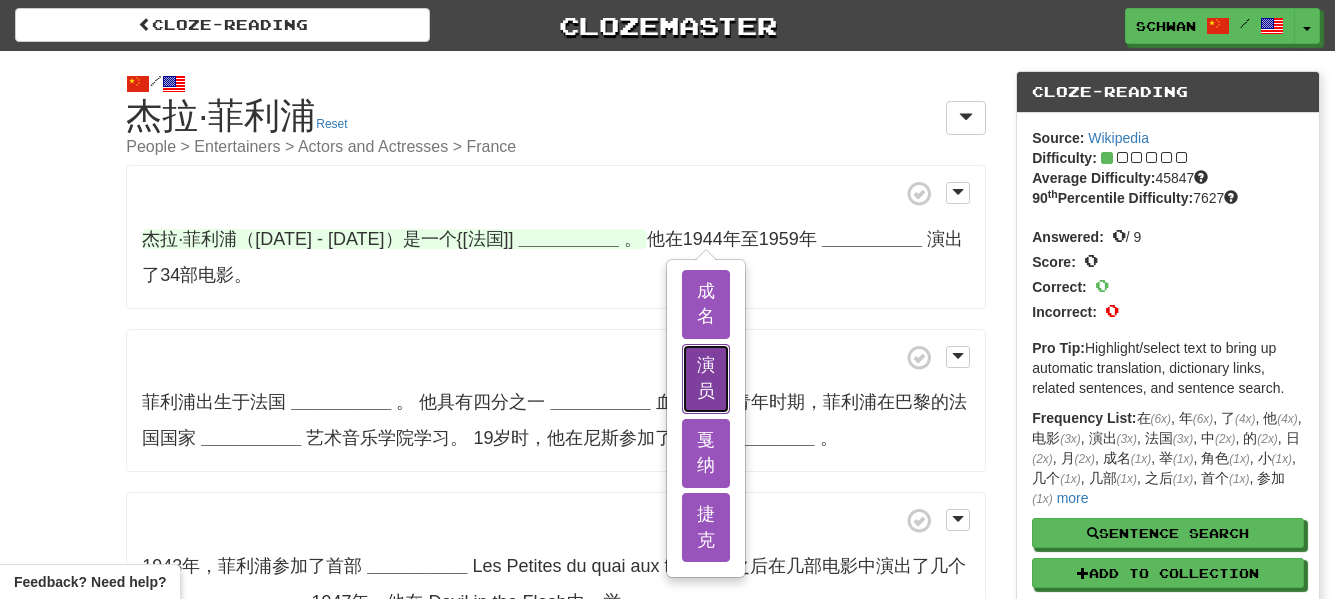 click on "演员" at bounding box center (706, 378) 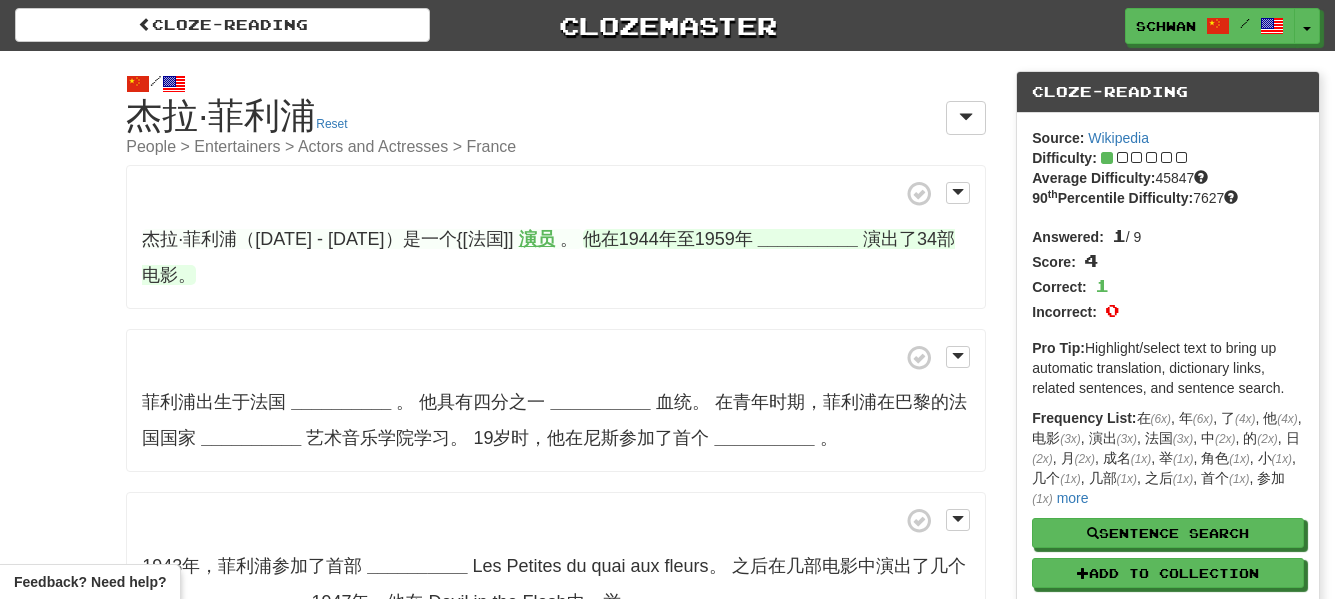 click on "__________" at bounding box center (808, 239) 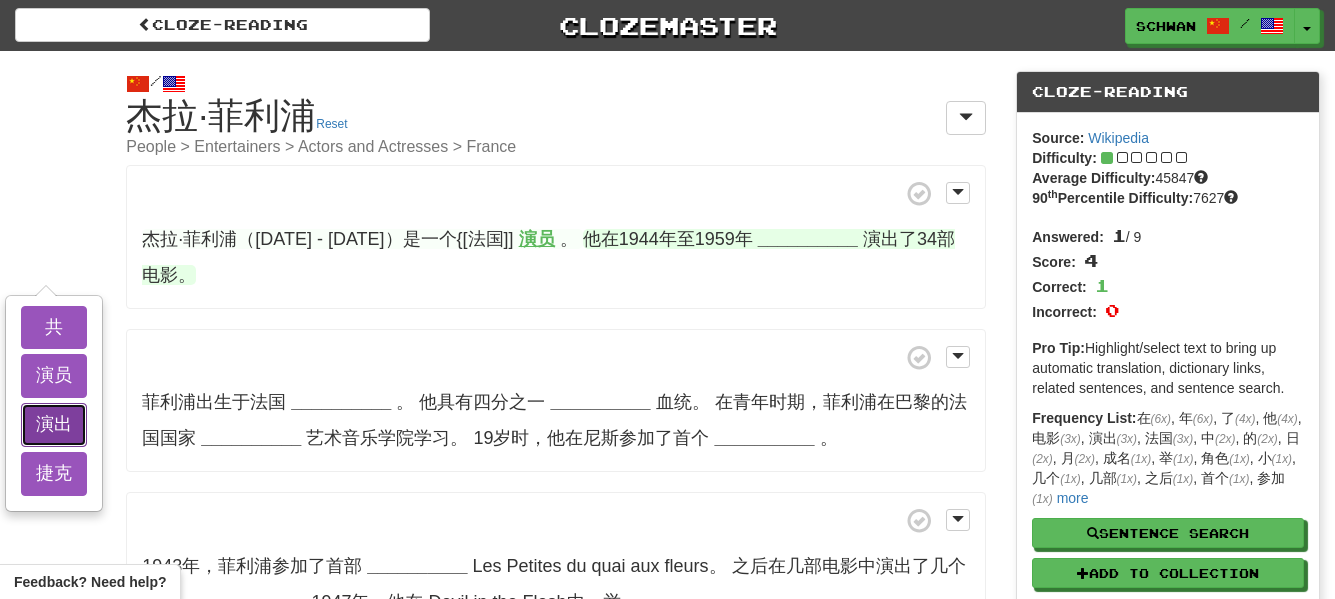 click on "演出" at bounding box center [54, 425] 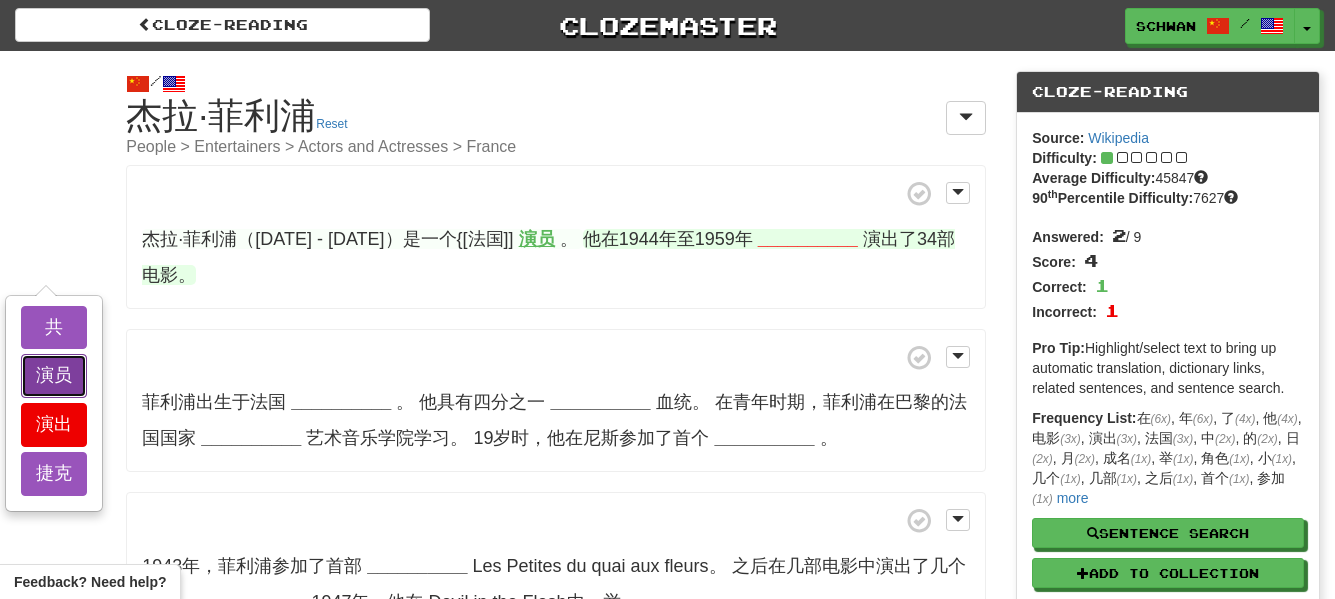 click on "演员" at bounding box center (54, 376) 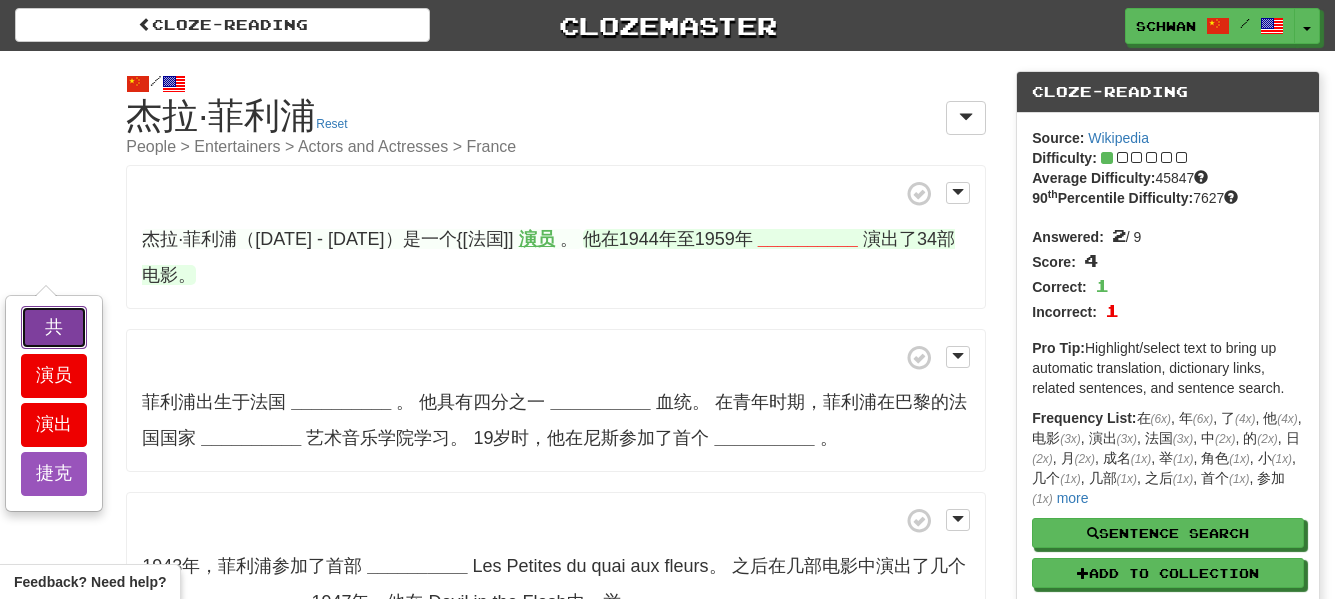 click on "共" at bounding box center (54, 328) 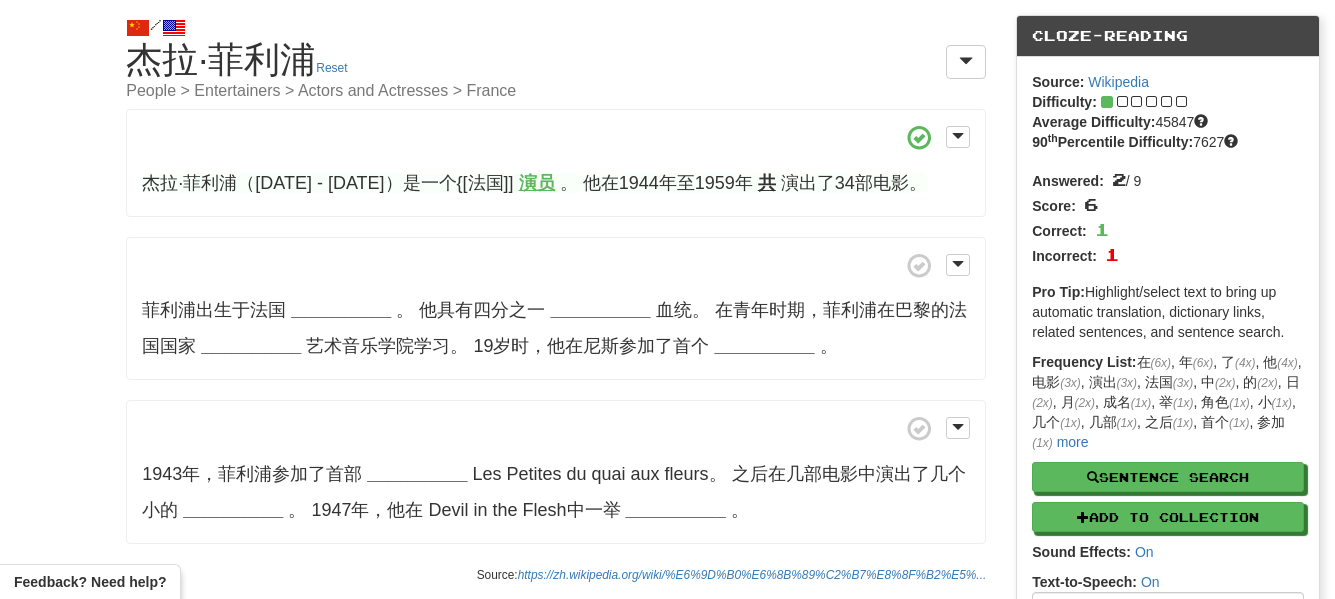 scroll, scrollTop: 100, scrollLeft: 0, axis: vertical 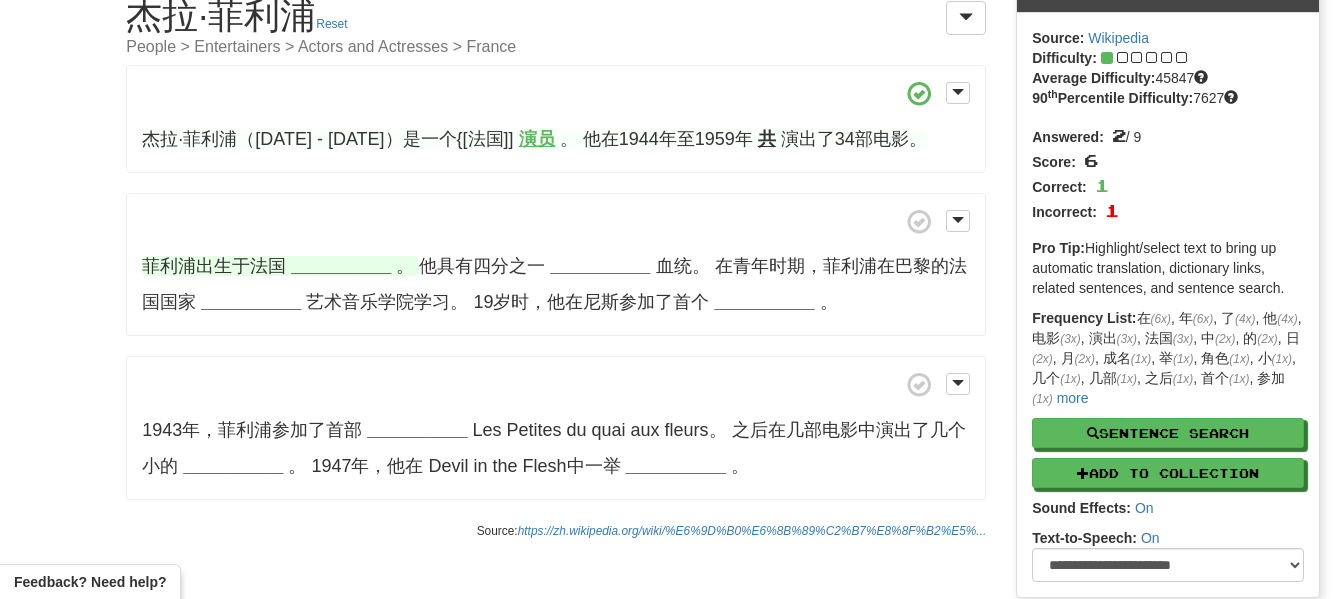 click on "__________" at bounding box center [341, 266] 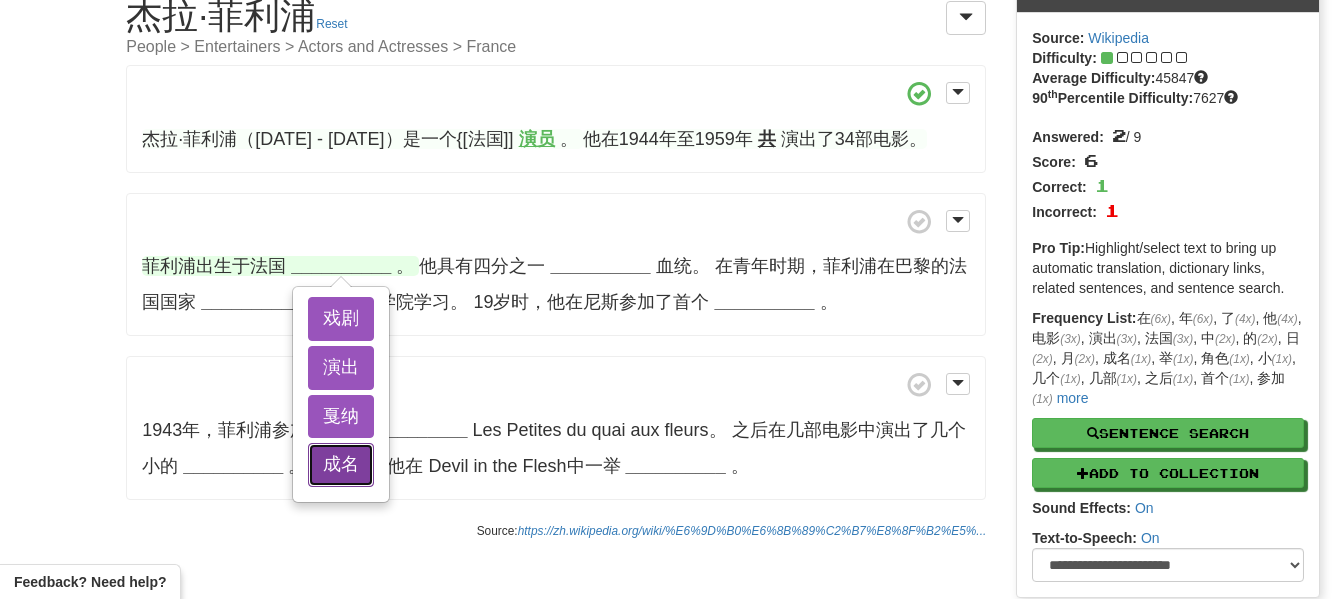 click on "成名" at bounding box center (341, 465) 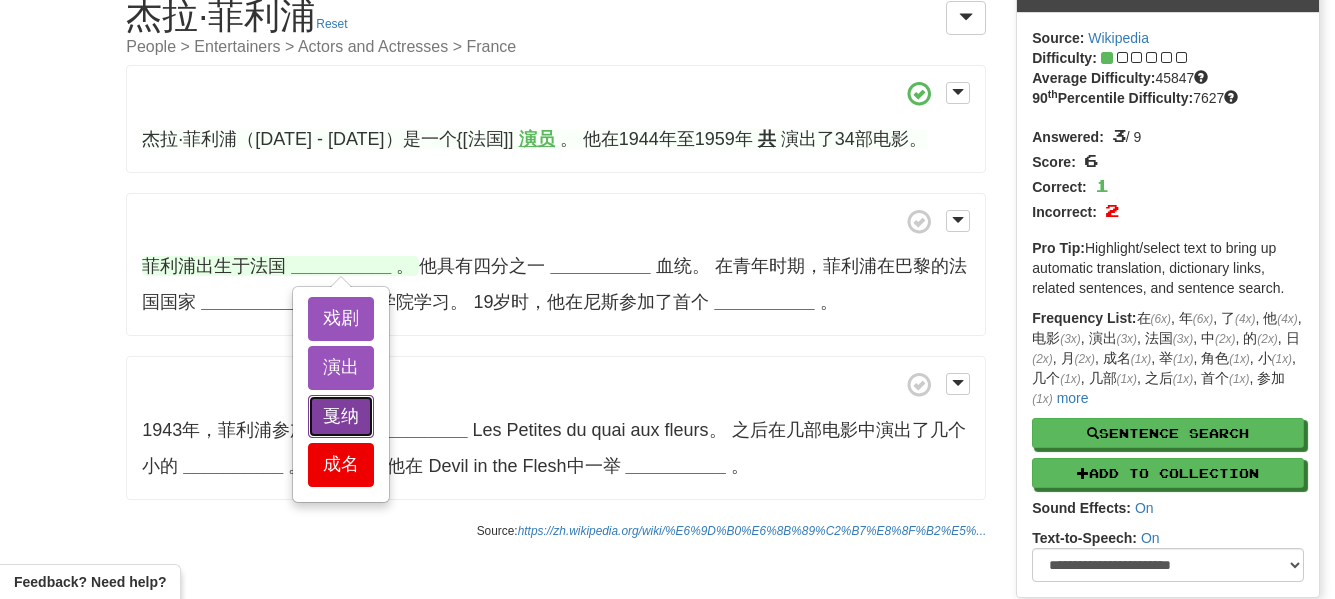click on "戛纳" at bounding box center (341, 417) 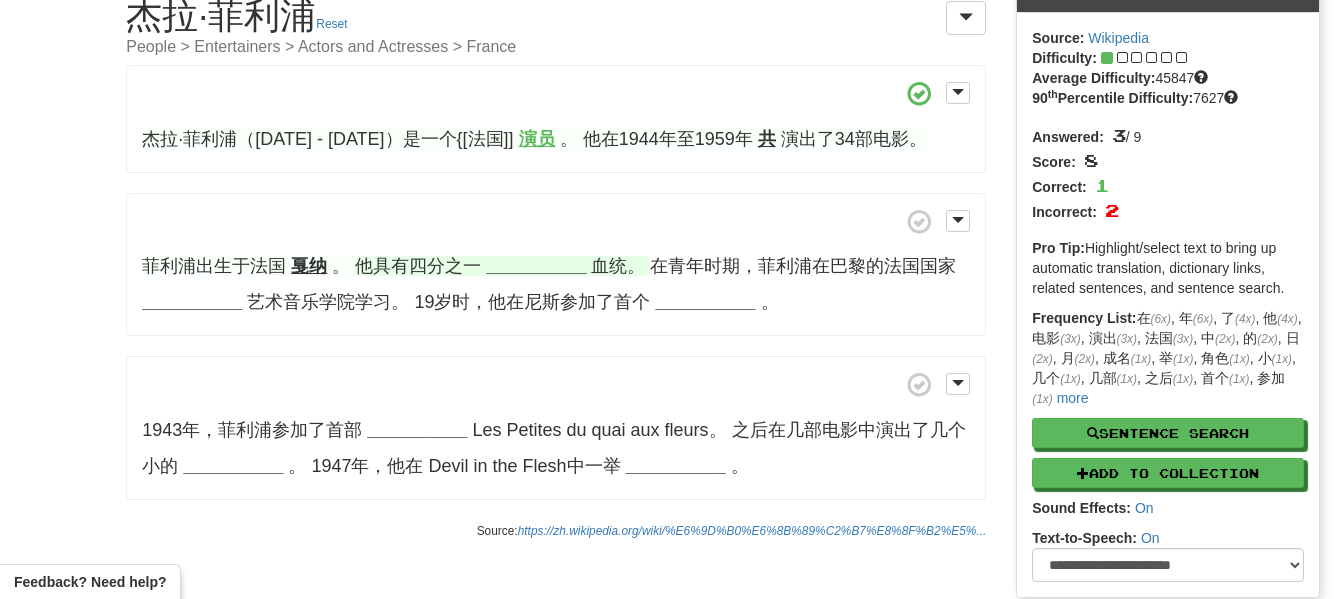 click on "他具有四分之一" at bounding box center [418, 266] 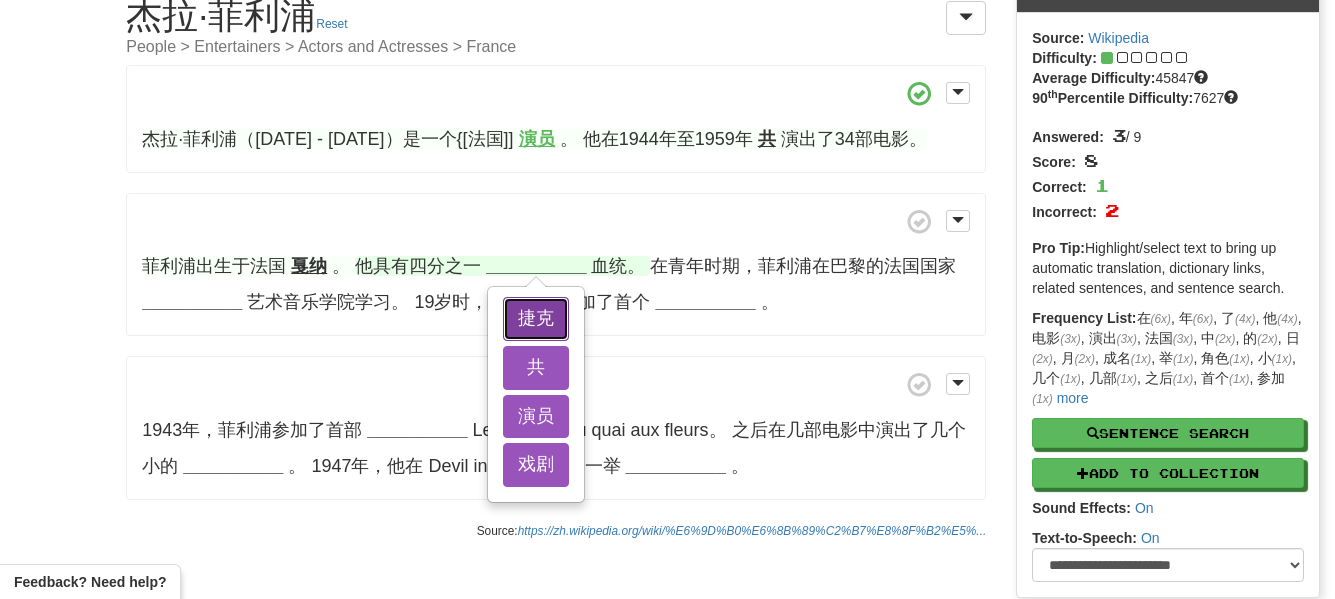 click on "捷克" at bounding box center (536, 319) 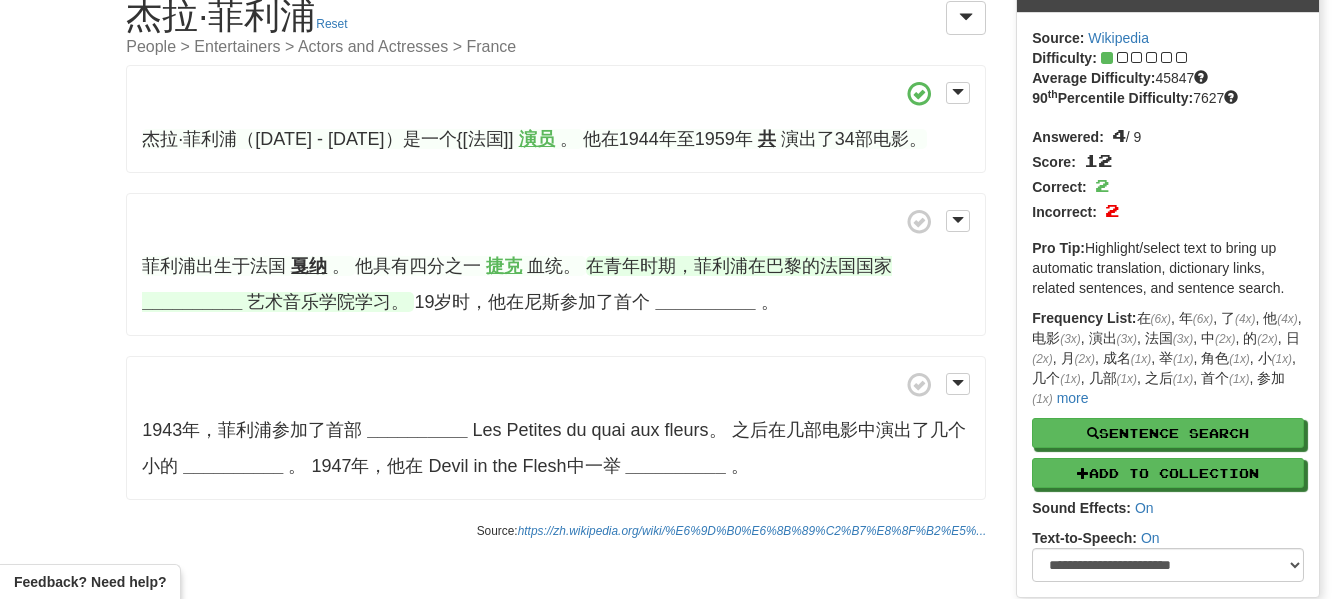 click on "__________" at bounding box center [192, 302] 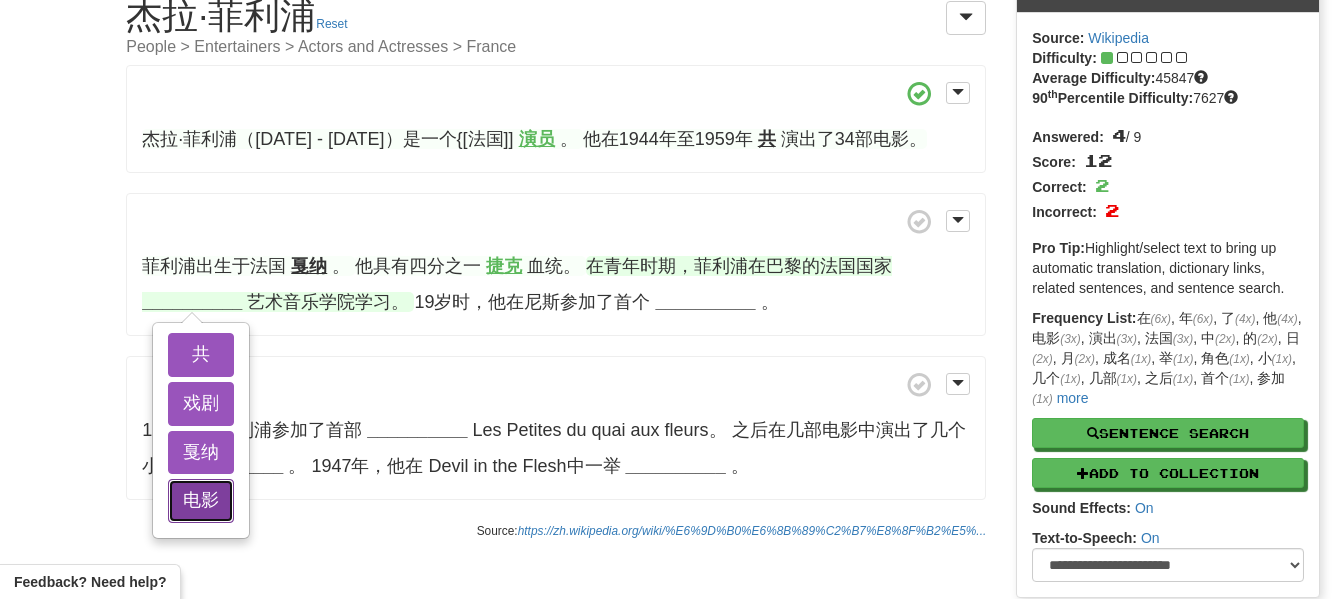 click on "电影" at bounding box center (201, 501) 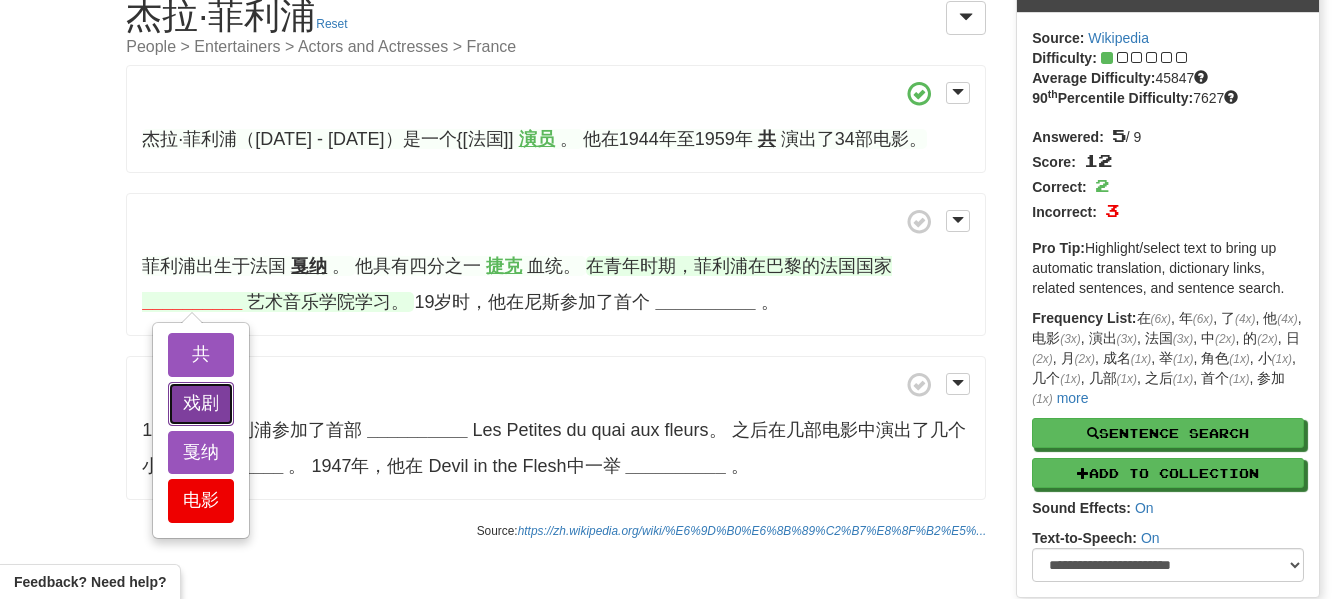 click on "戏剧" at bounding box center [201, 404] 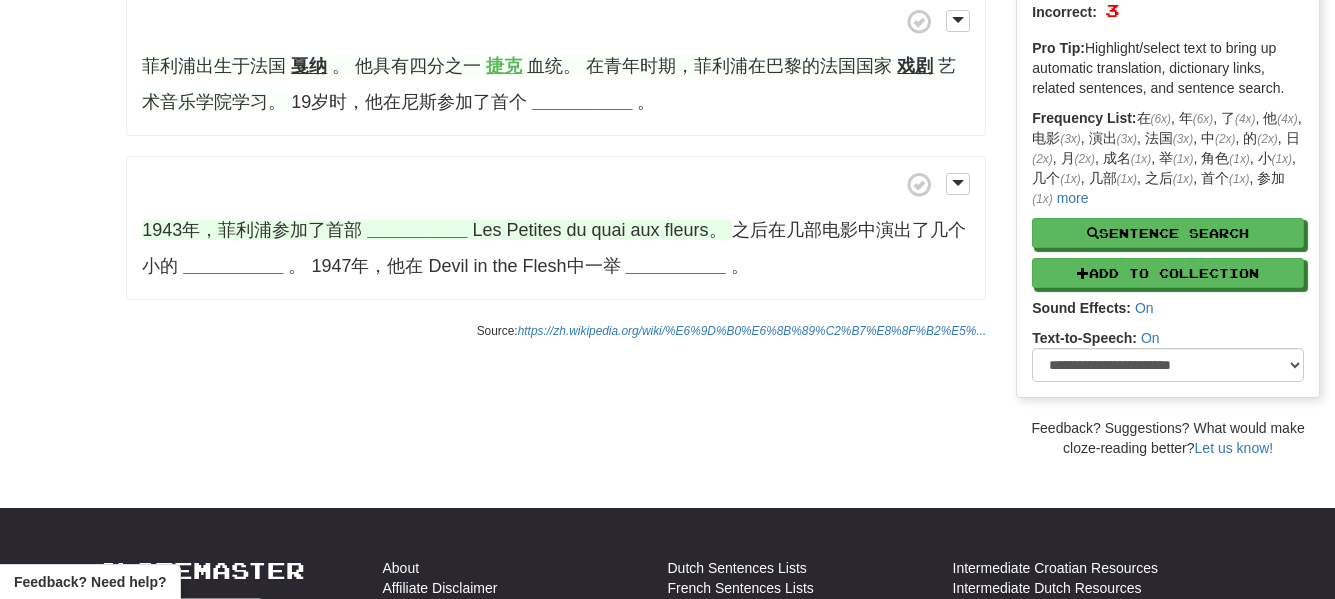 scroll, scrollTop: 100, scrollLeft: 0, axis: vertical 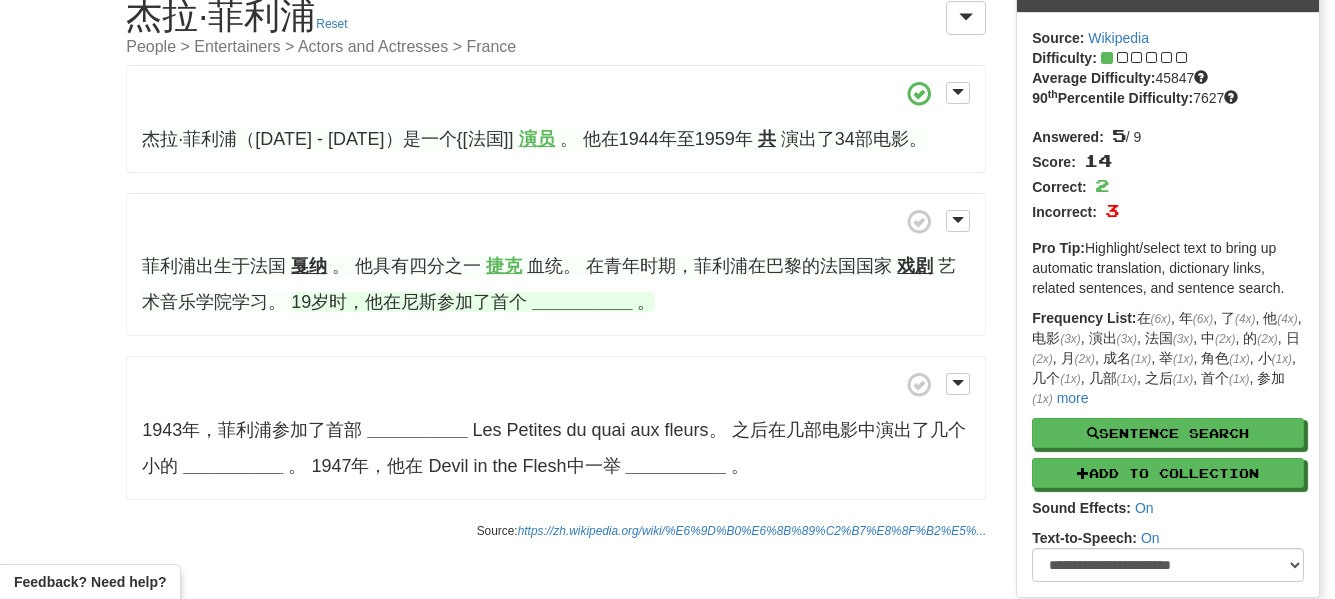 click on "__________" at bounding box center (582, 302) 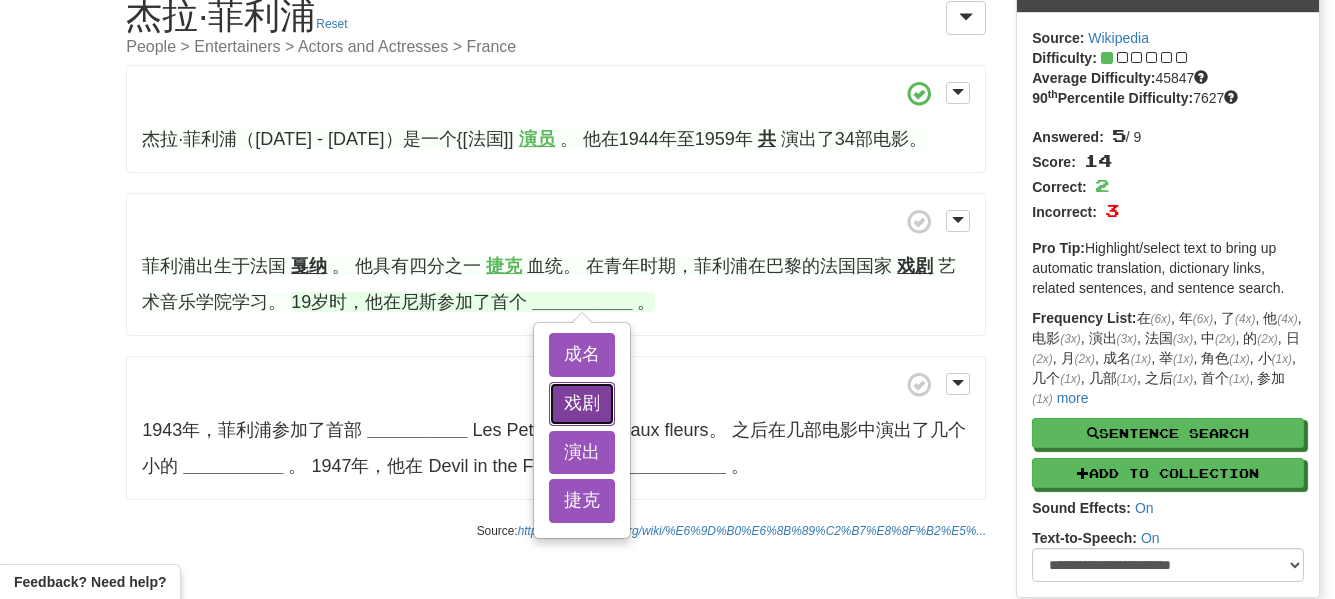 click on "戏剧" at bounding box center (582, 404) 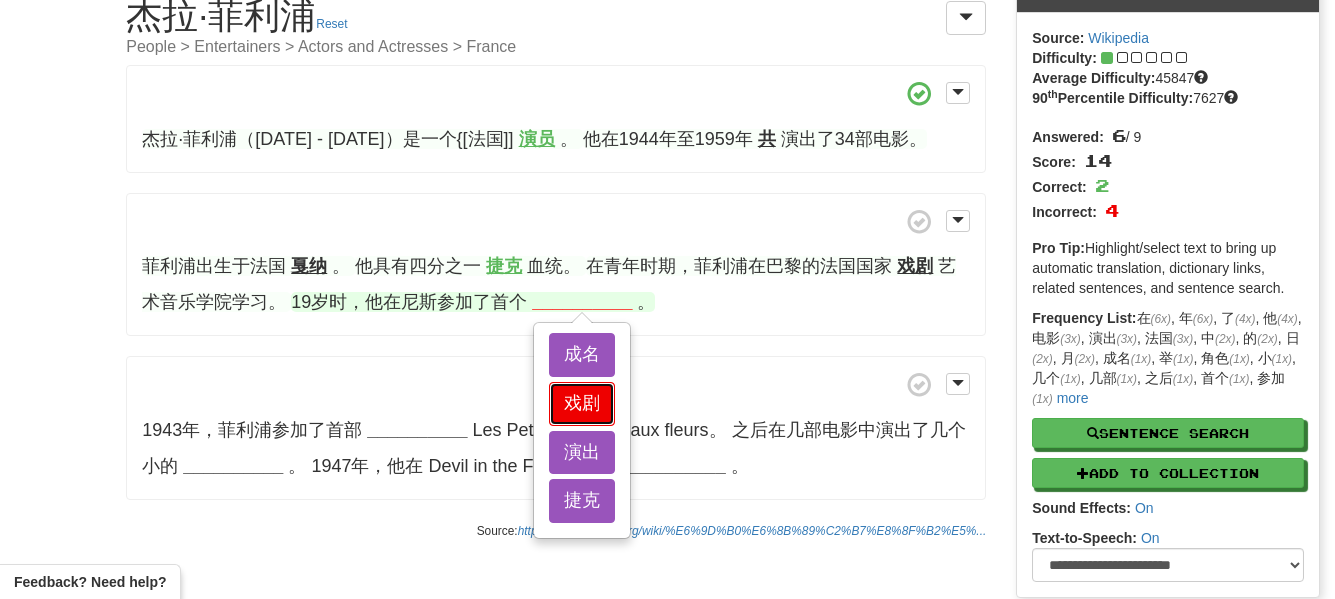 click on "戏剧" at bounding box center [582, 404] 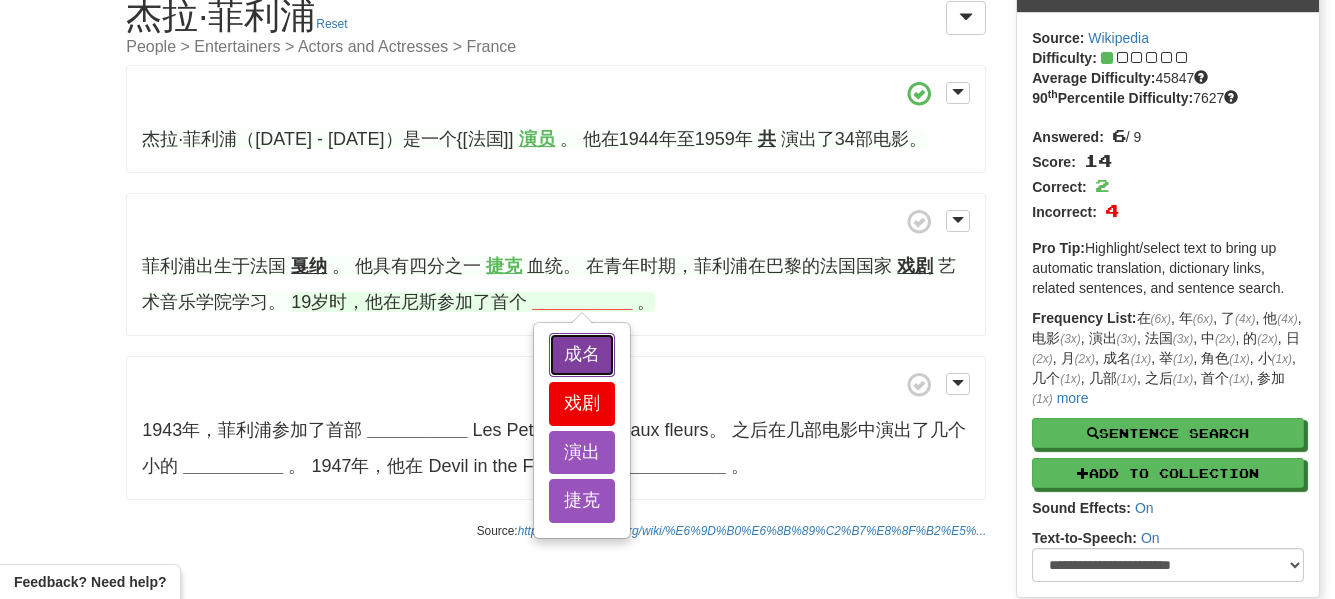 click on "成名" at bounding box center (582, 355) 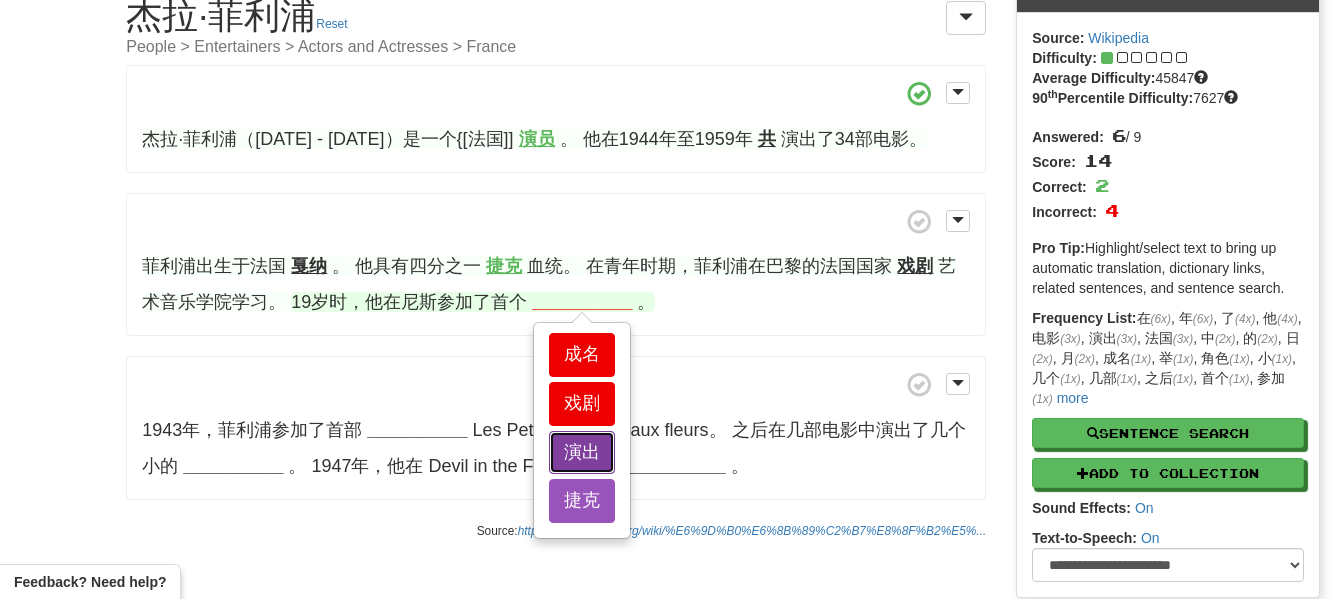 click on "演出" at bounding box center [582, 453] 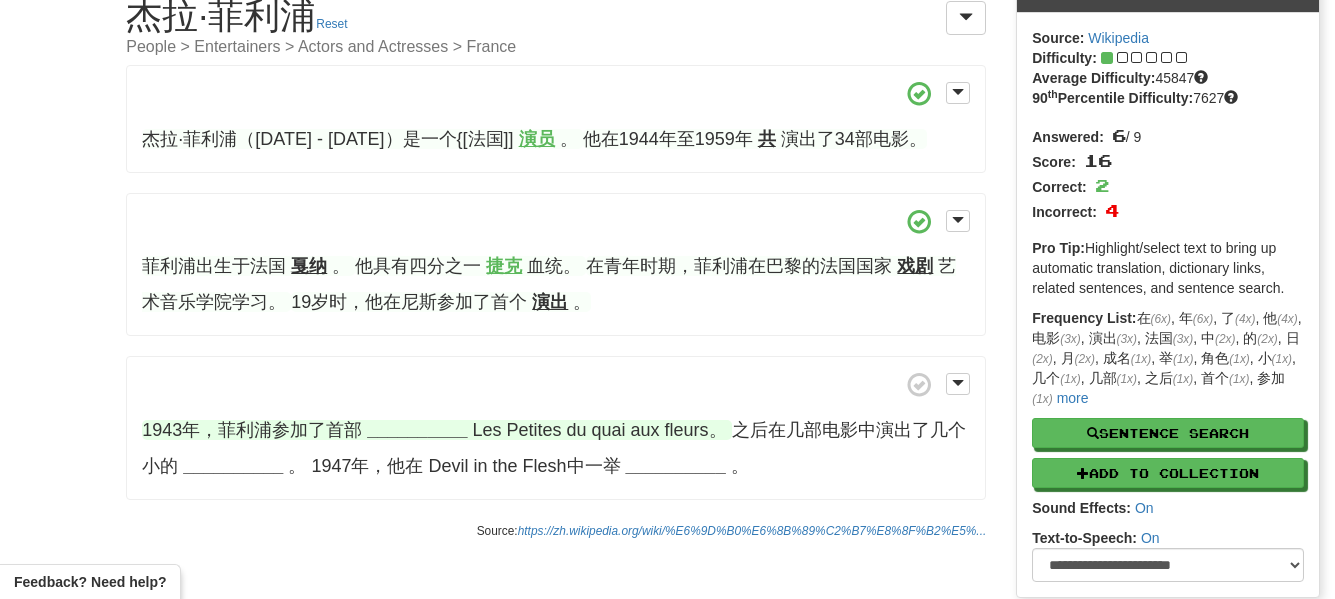 click on "__________" at bounding box center (417, 430) 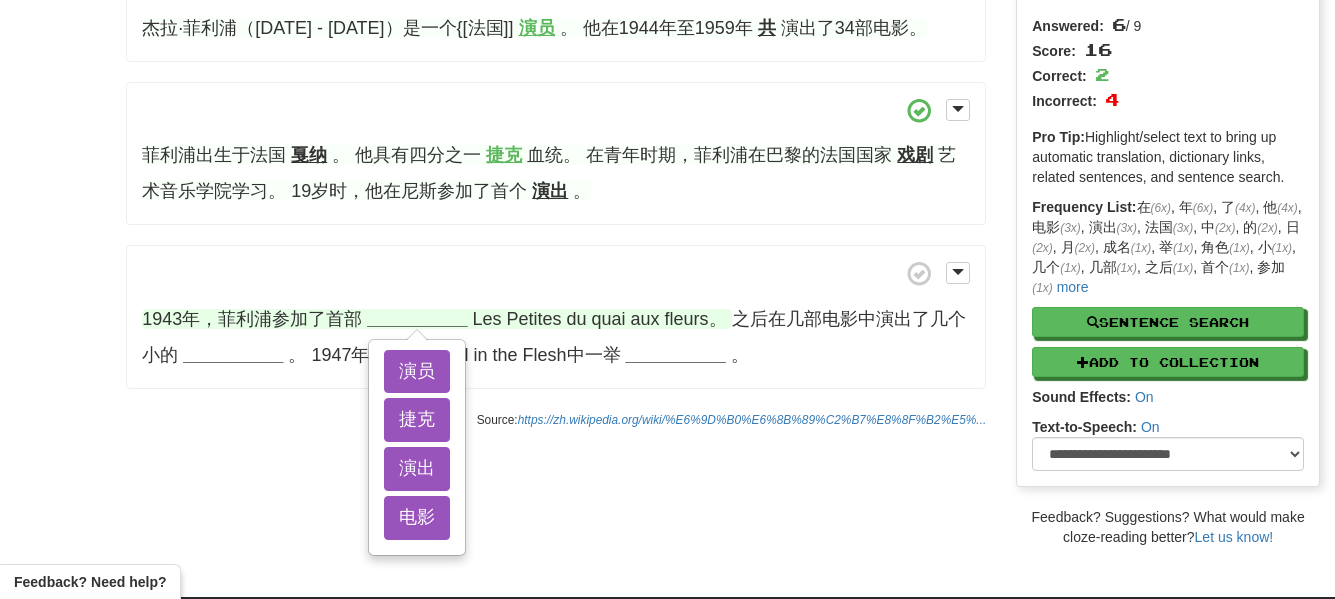 scroll, scrollTop: 300, scrollLeft: 0, axis: vertical 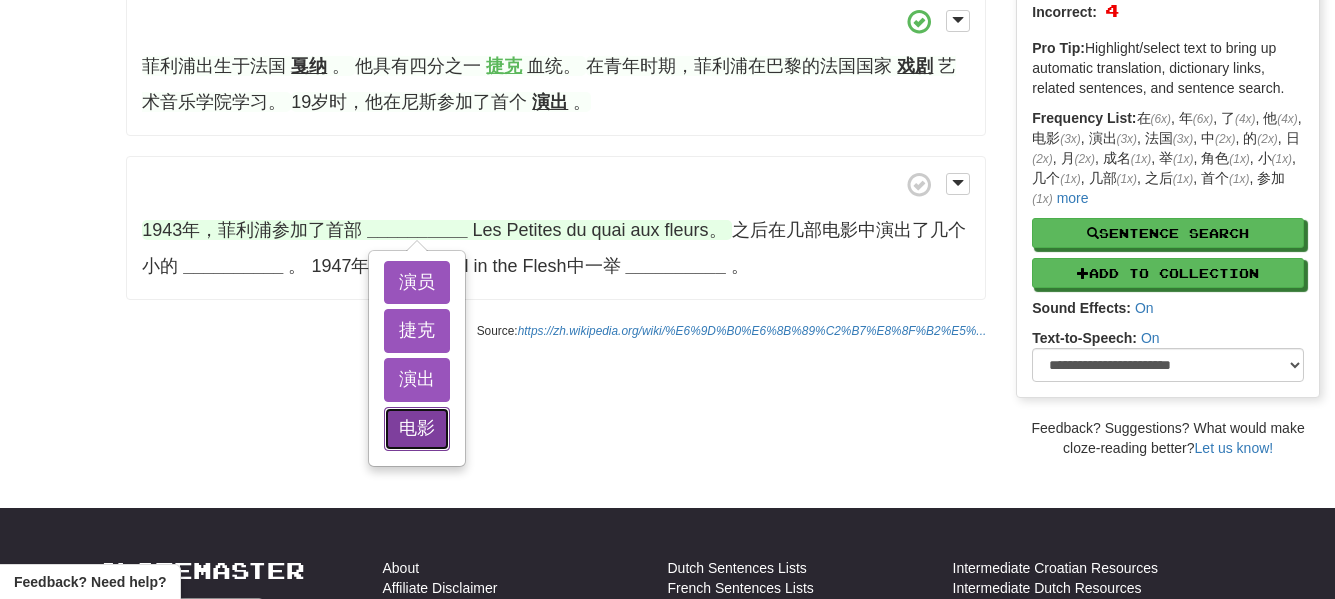 click on "电影" at bounding box center (417, 429) 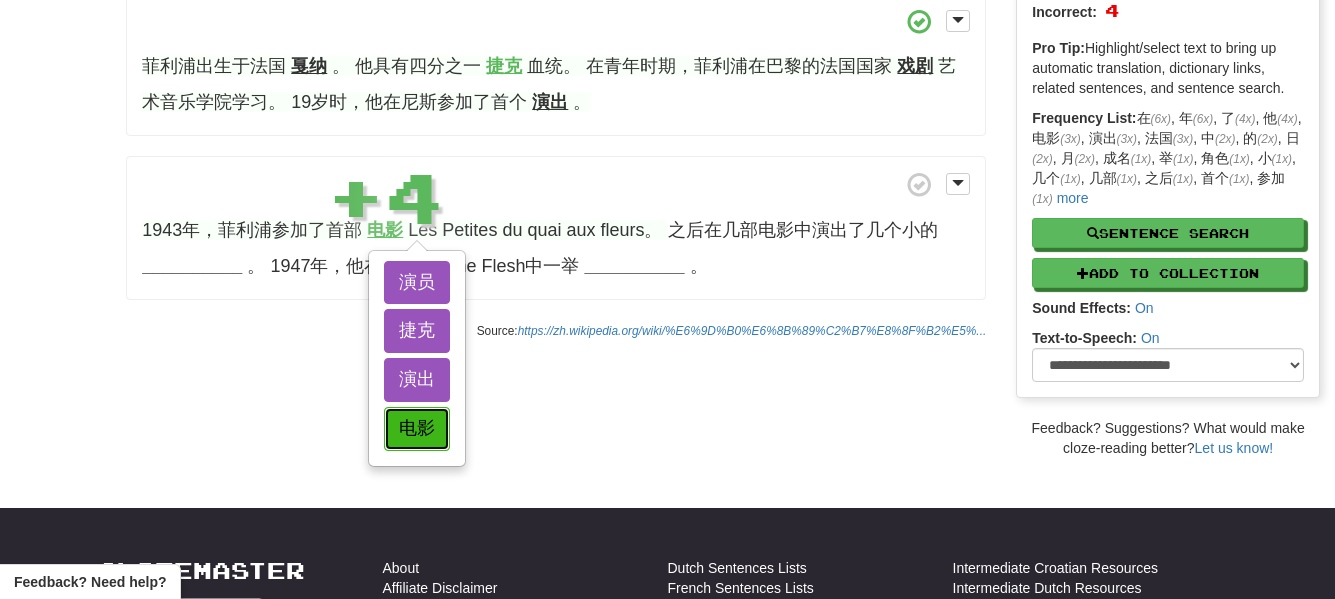 click on "电影" at bounding box center (417, 429) 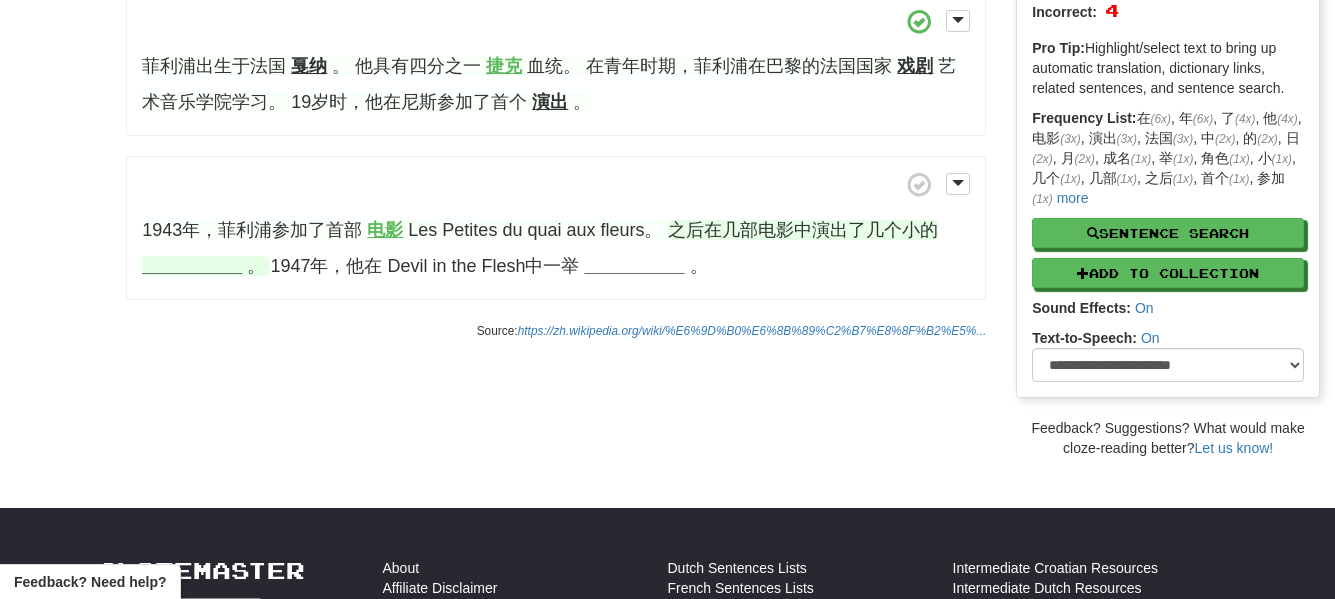 click on "__________" at bounding box center [192, 266] 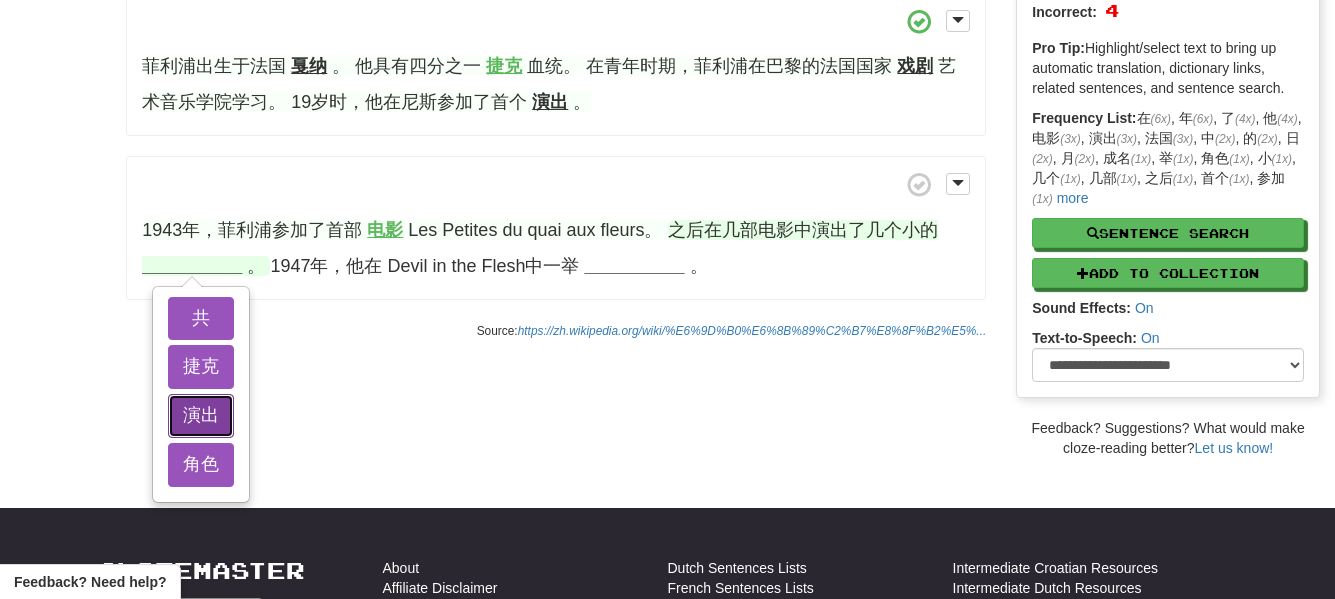 click on "演出" at bounding box center [201, 416] 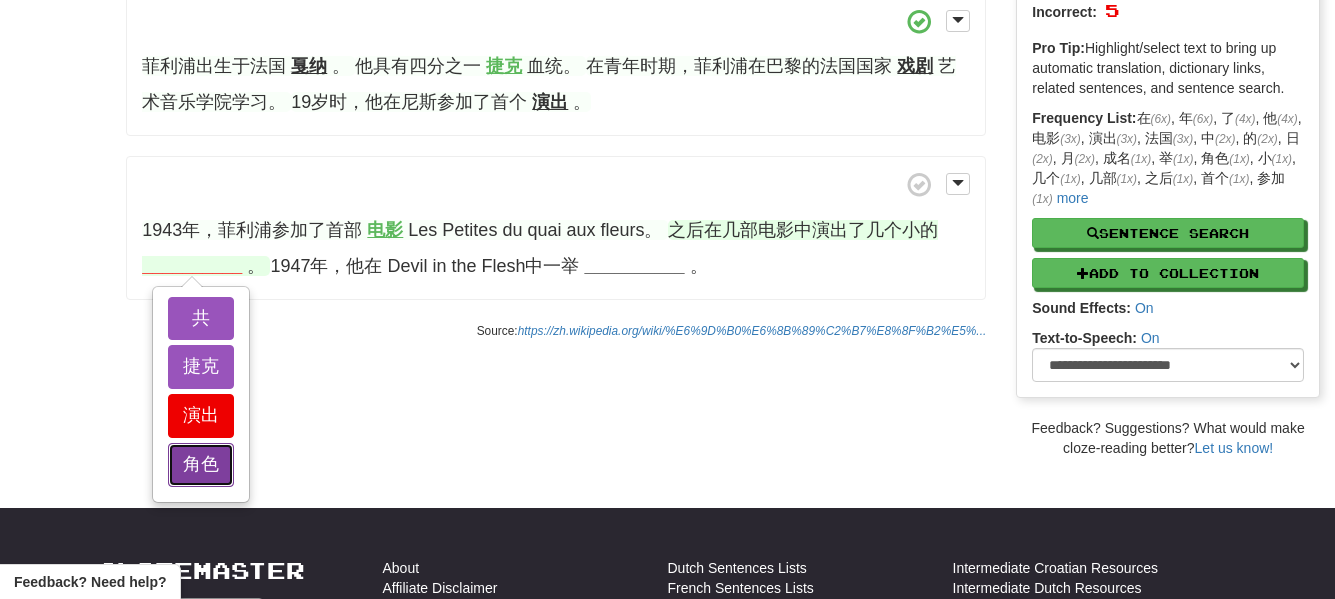 click on "角色" at bounding box center (201, 465) 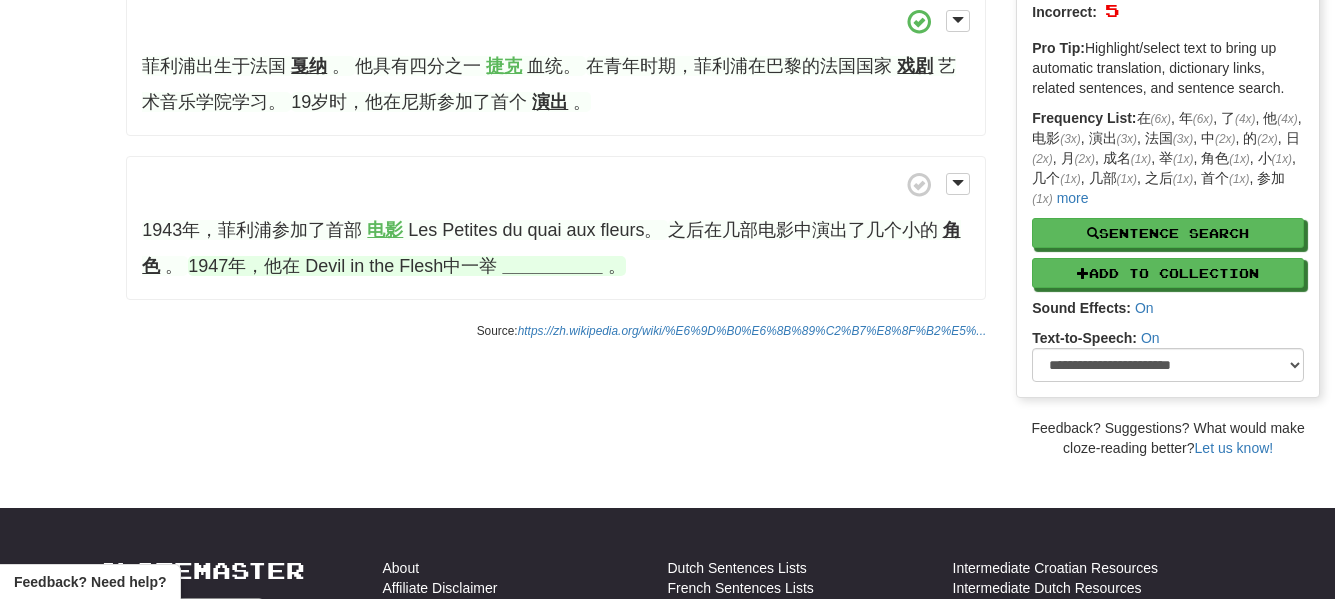 click on "__________" at bounding box center [552, 266] 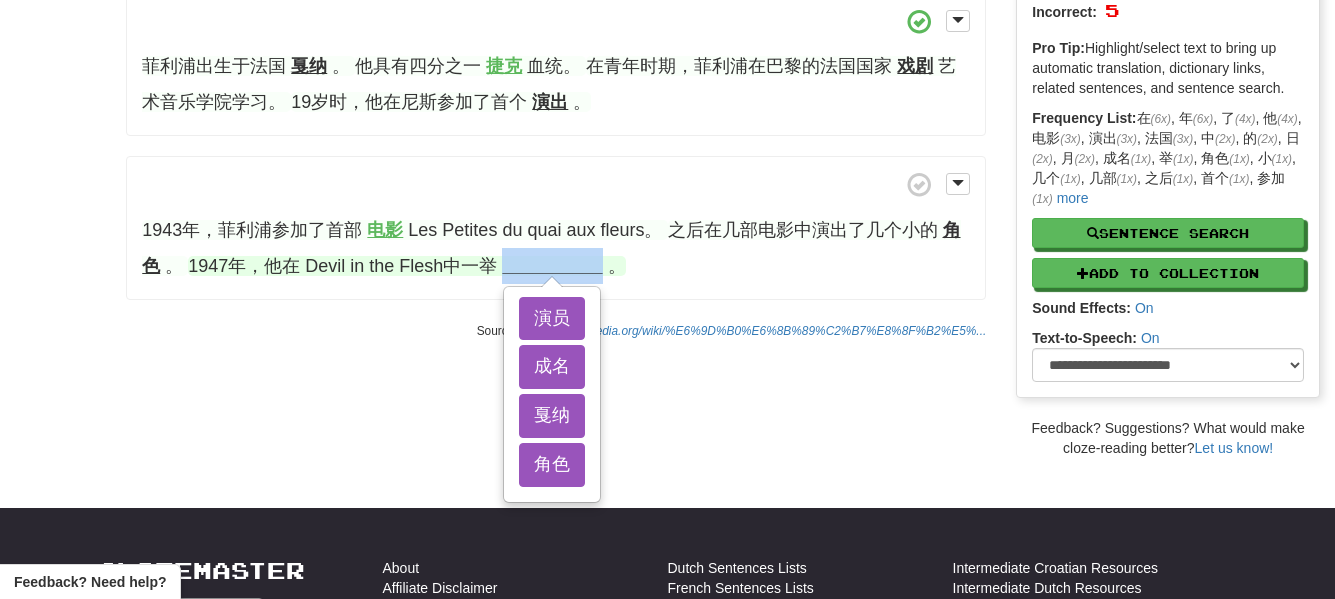 click on "__________" at bounding box center [552, 266] 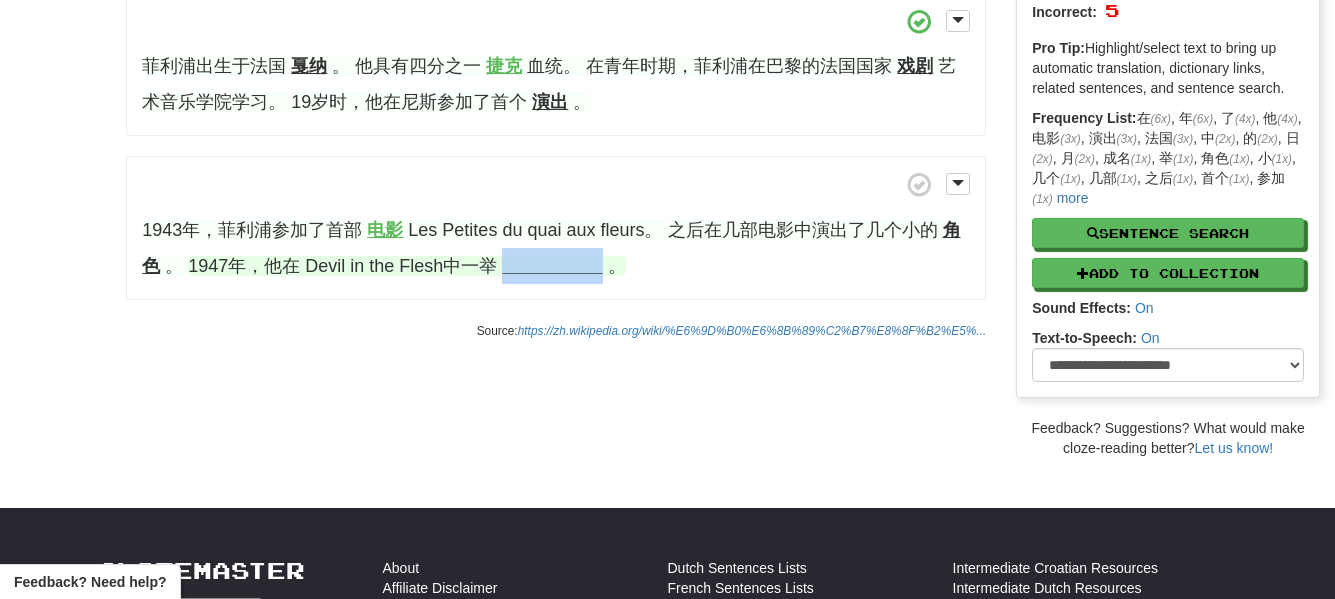 click on "__________" at bounding box center [552, 266] 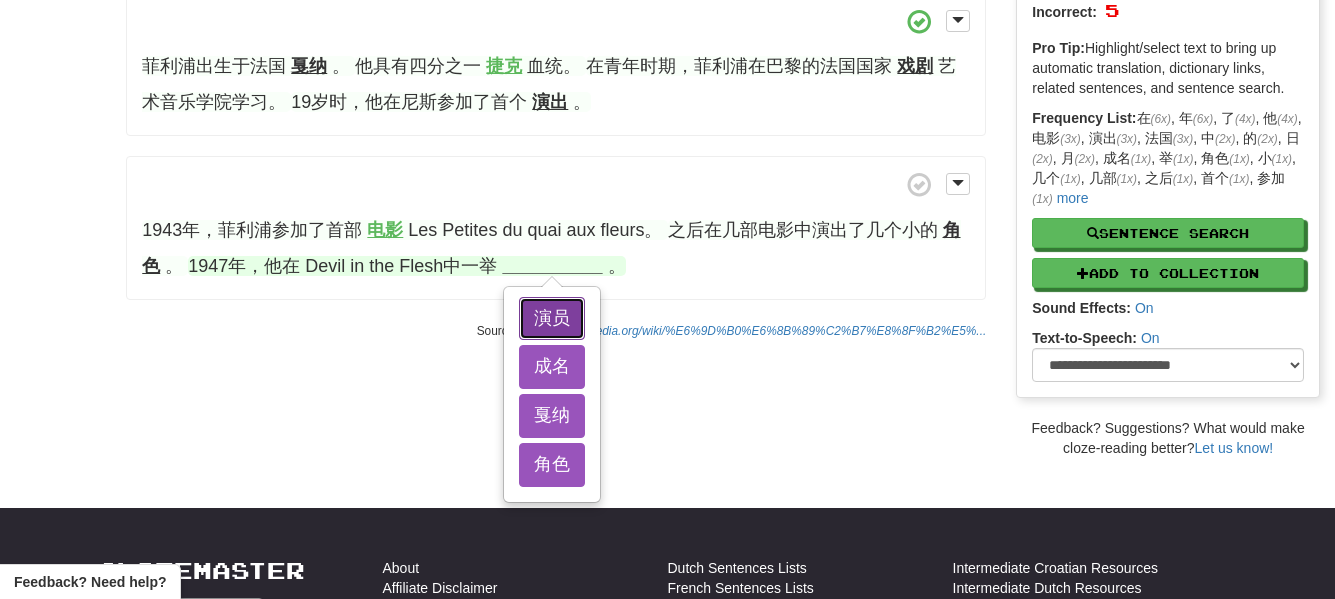 click on "演员" at bounding box center [552, 319] 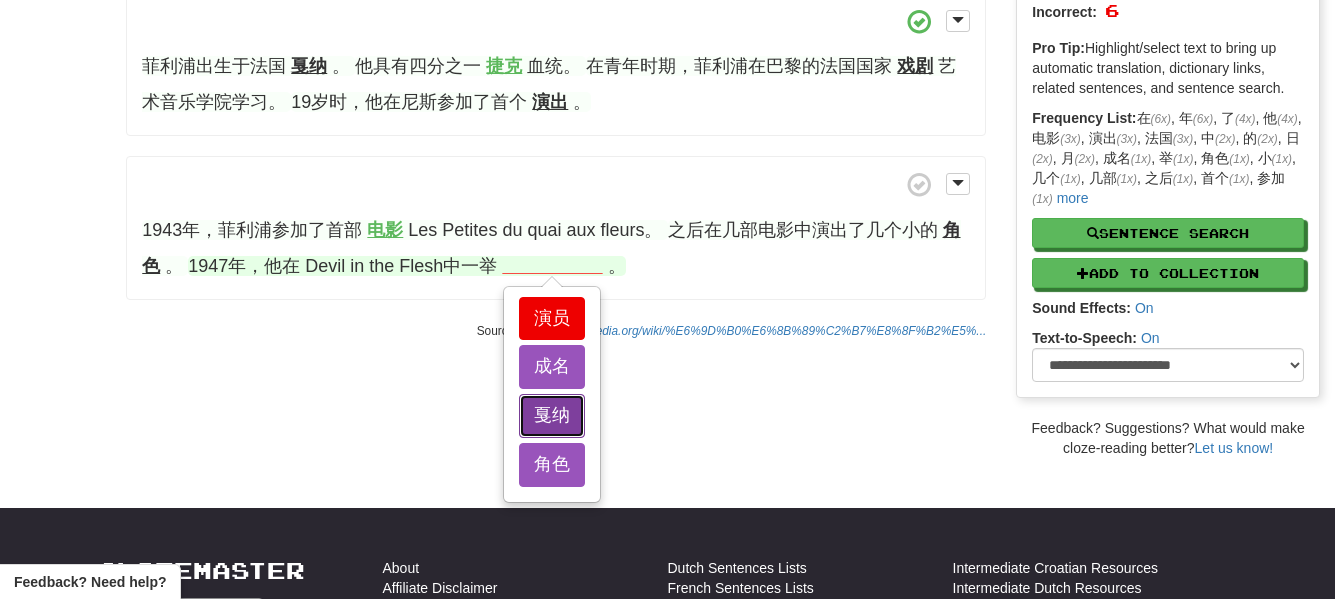 click on "戛纳" at bounding box center [552, 416] 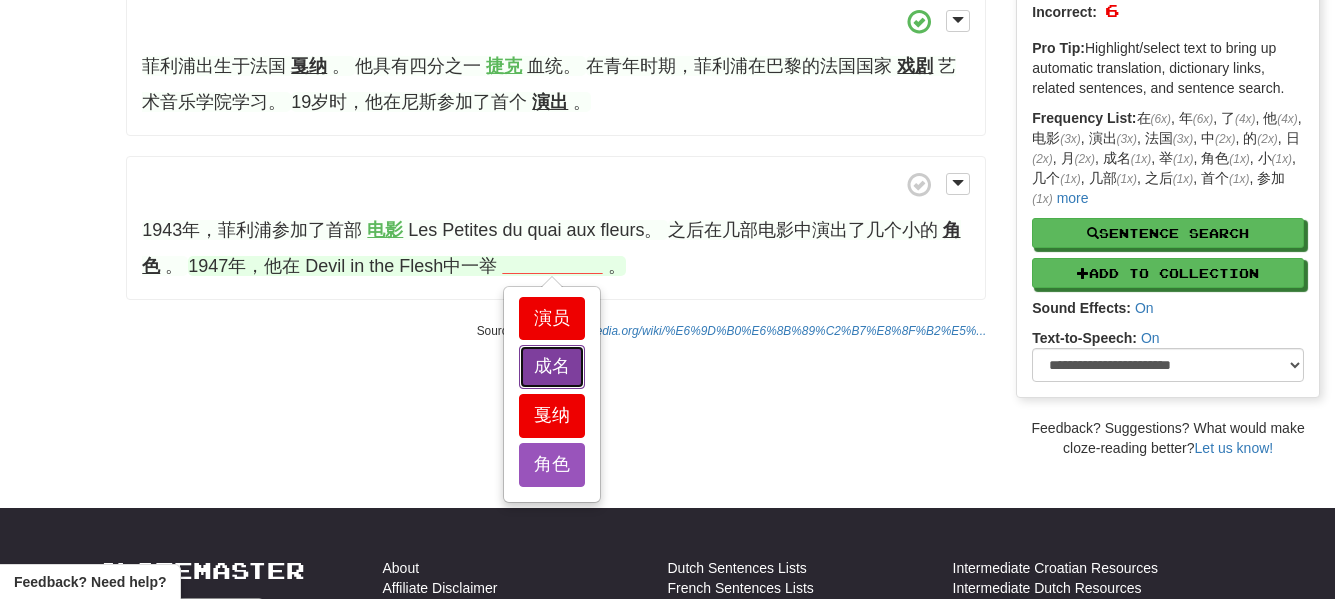 click on "成名" at bounding box center (552, 367) 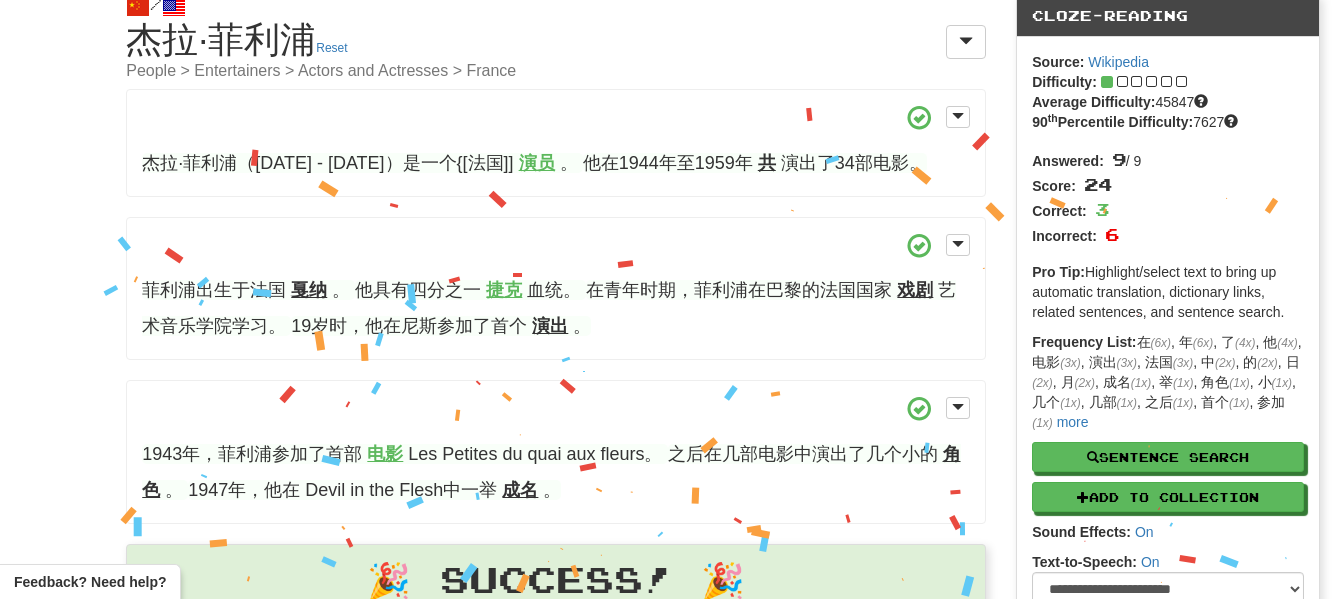 scroll, scrollTop: 0, scrollLeft: 0, axis: both 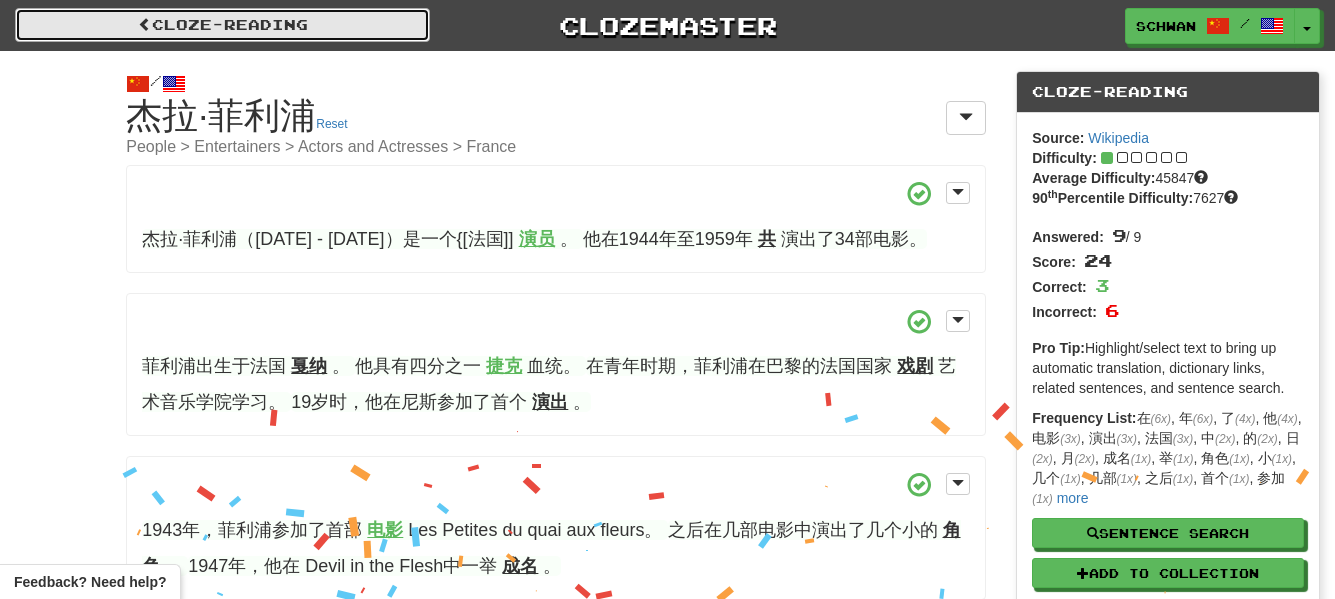 click on "Cloze-Reading" at bounding box center [222, 25] 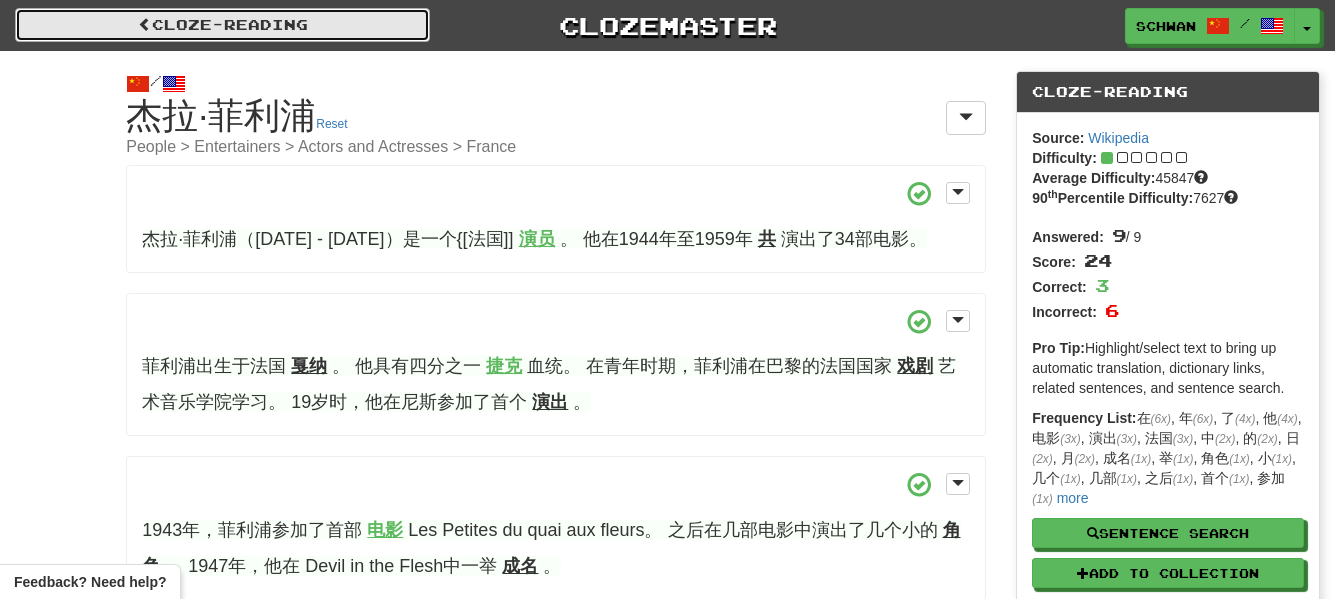 click on "Cloze-Reading" at bounding box center (222, 25) 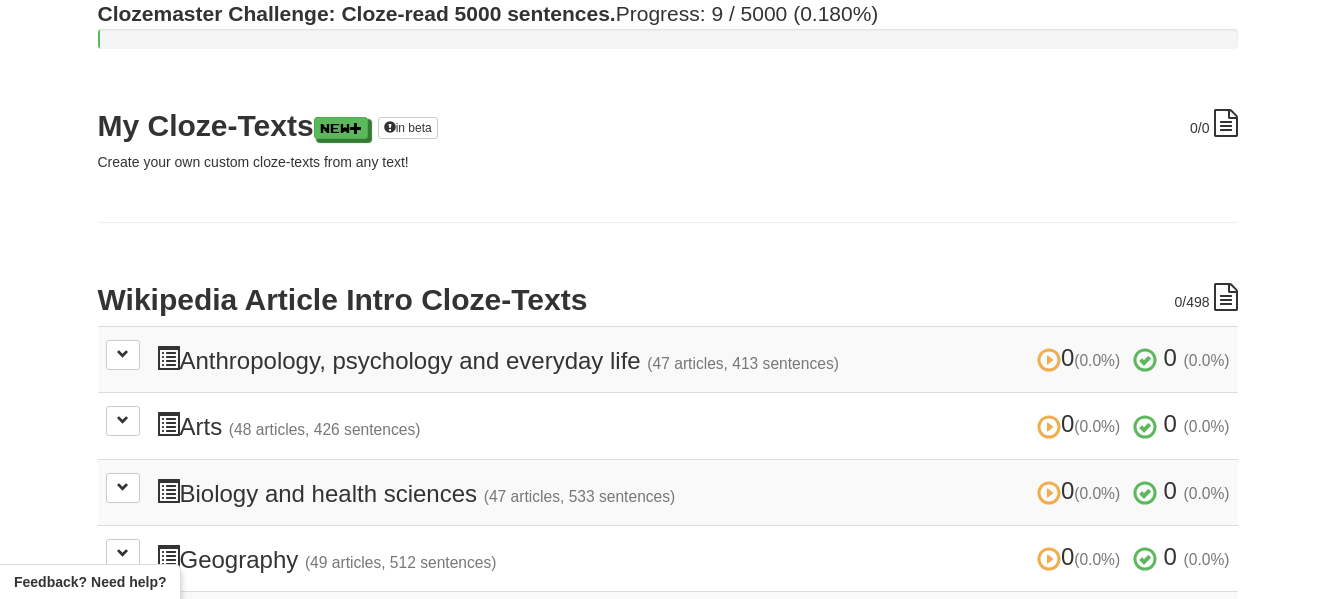 scroll, scrollTop: 0, scrollLeft: 0, axis: both 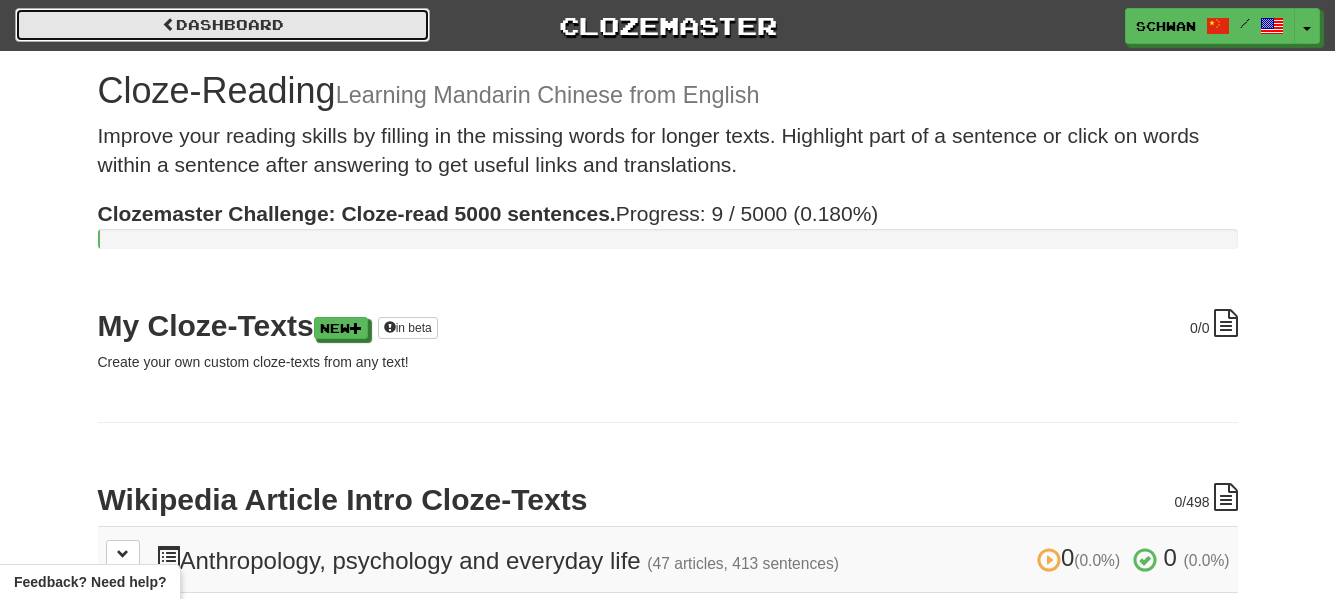 click on "Dashboard" at bounding box center [222, 25] 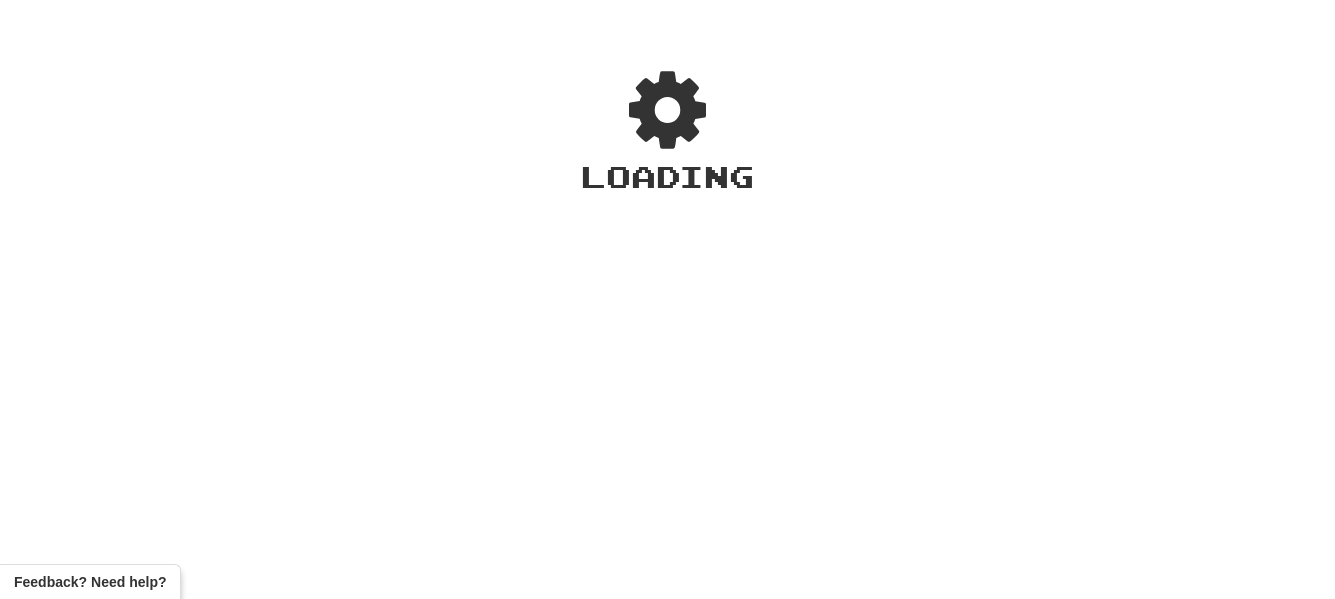 scroll, scrollTop: 0, scrollLeft: 0, axis: both 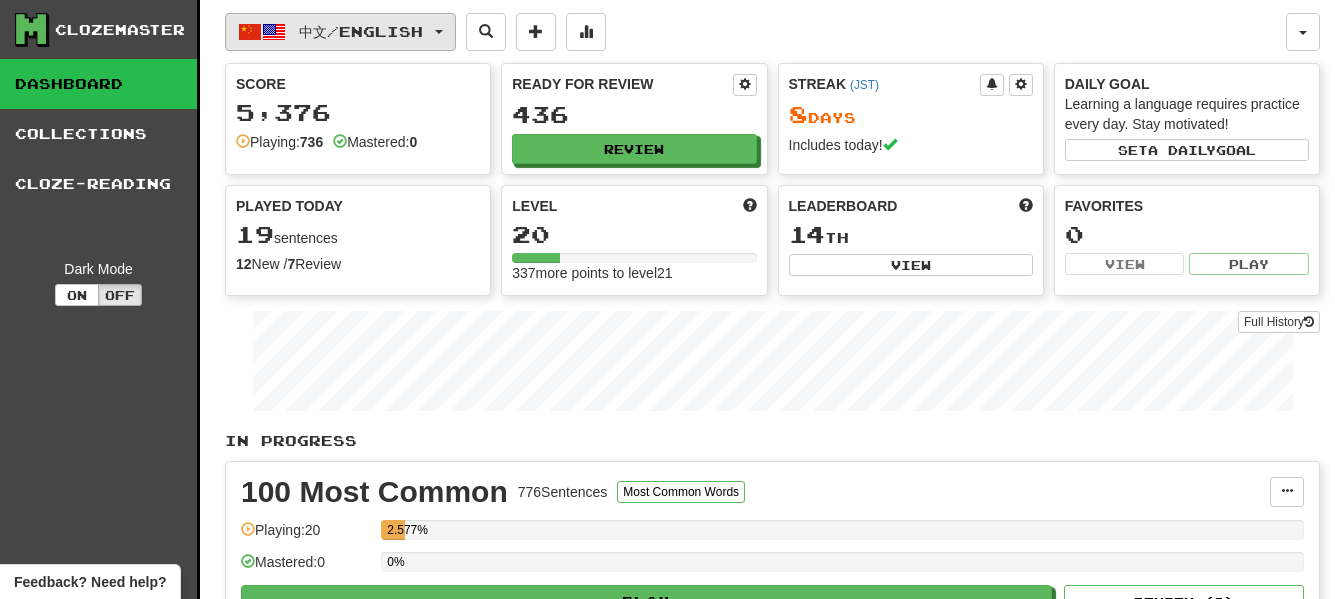 click on "中文  /  English" at bounding box center [361, 31] 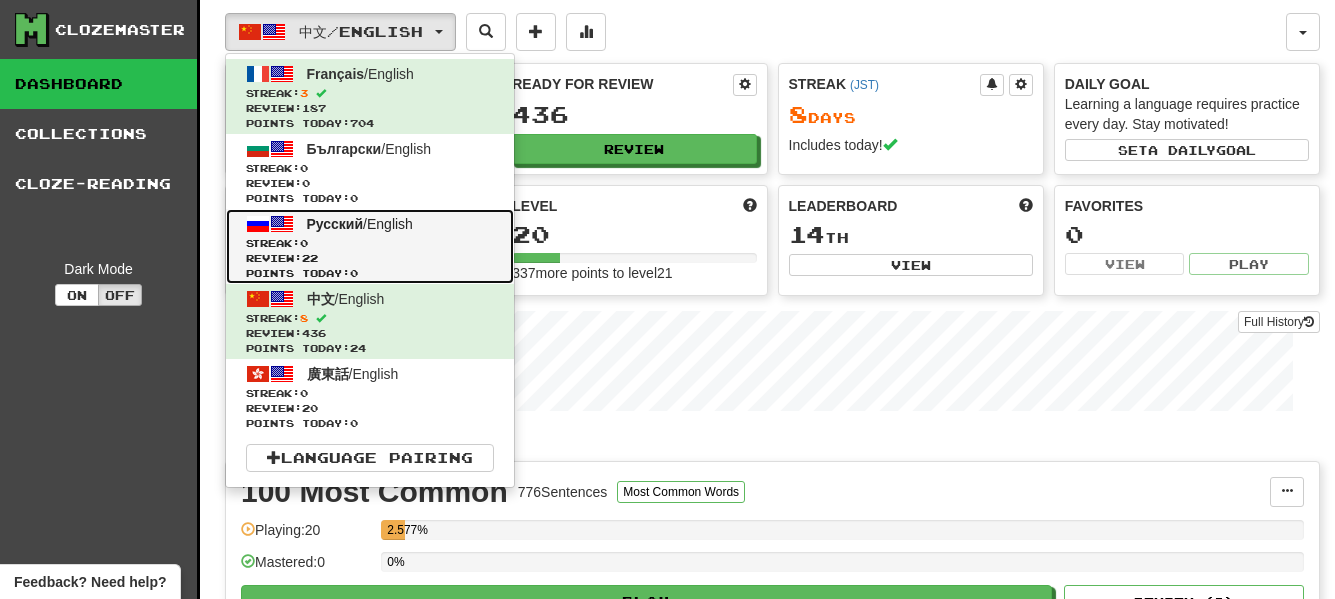 click on "Русский  /  English Streak:  0   Review:  22 Points today:  0" at bounding box center (370, 246) 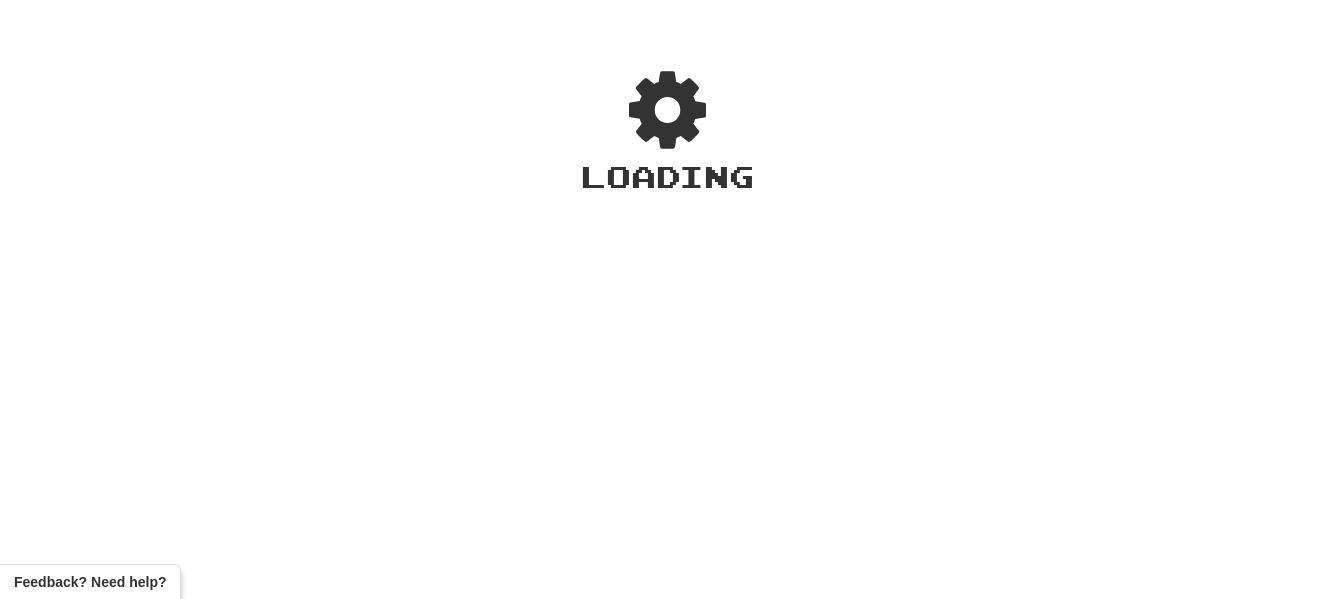 scroll, scrollTop: 0, scrollLeft: 0, axis: both 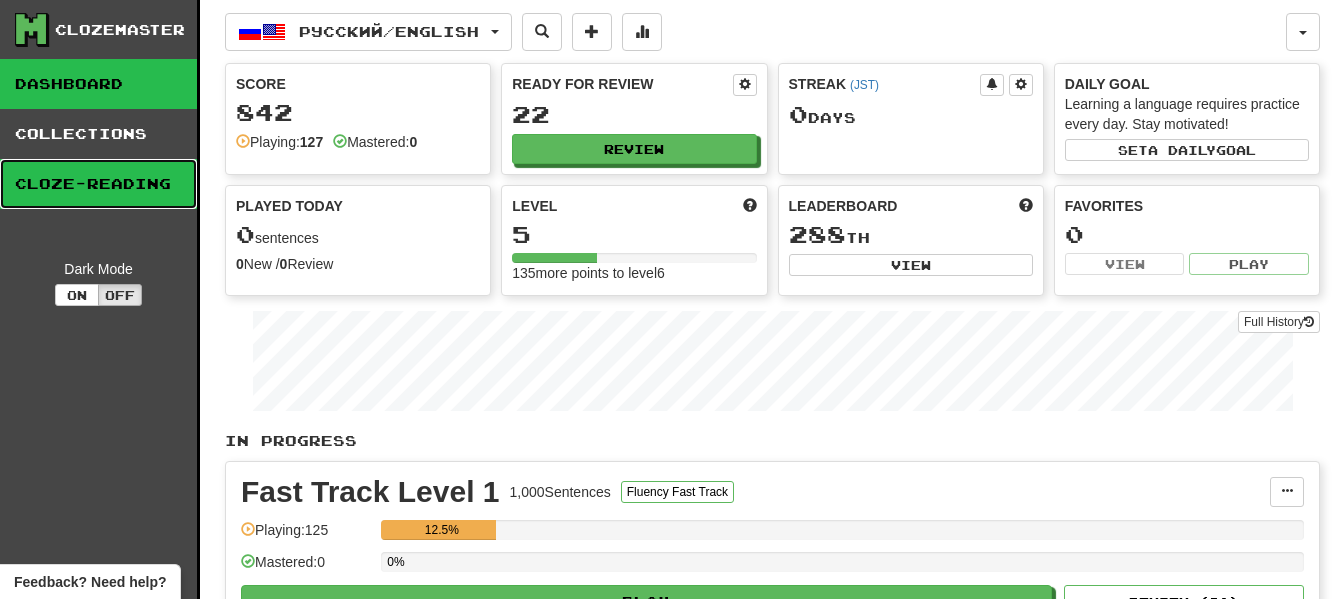 click on "Cloze-Reading" at bounding box center [98, 184] 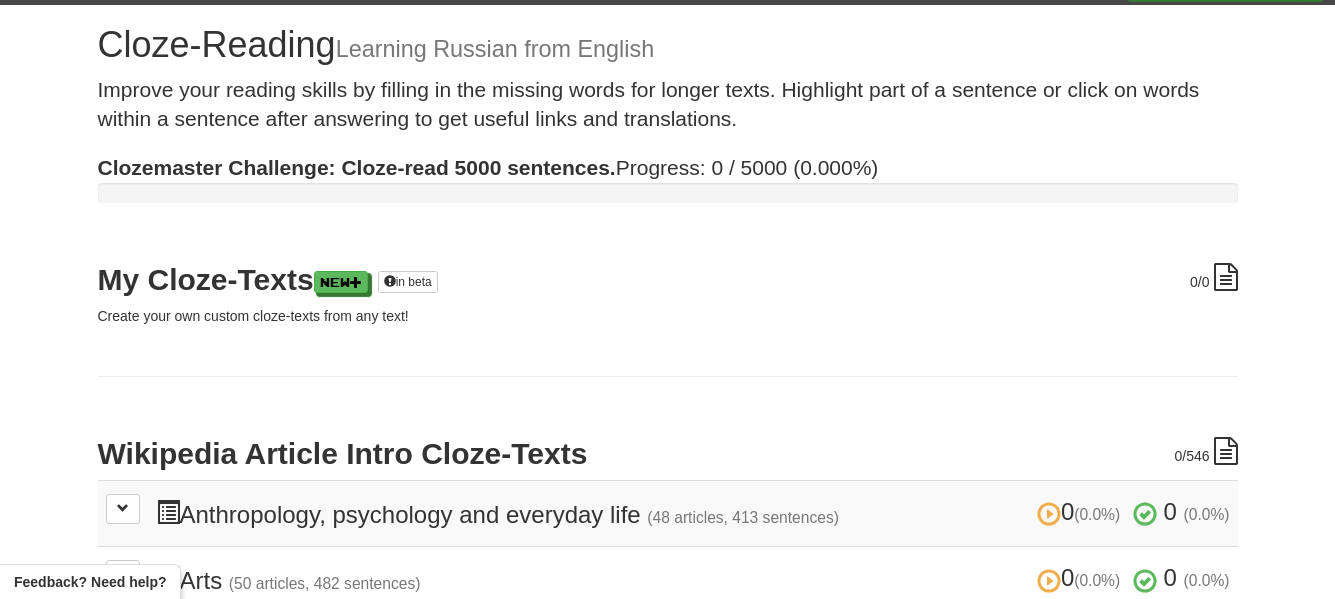 scroll, scrollTop: 0, scrollLeft: 0, axis: both 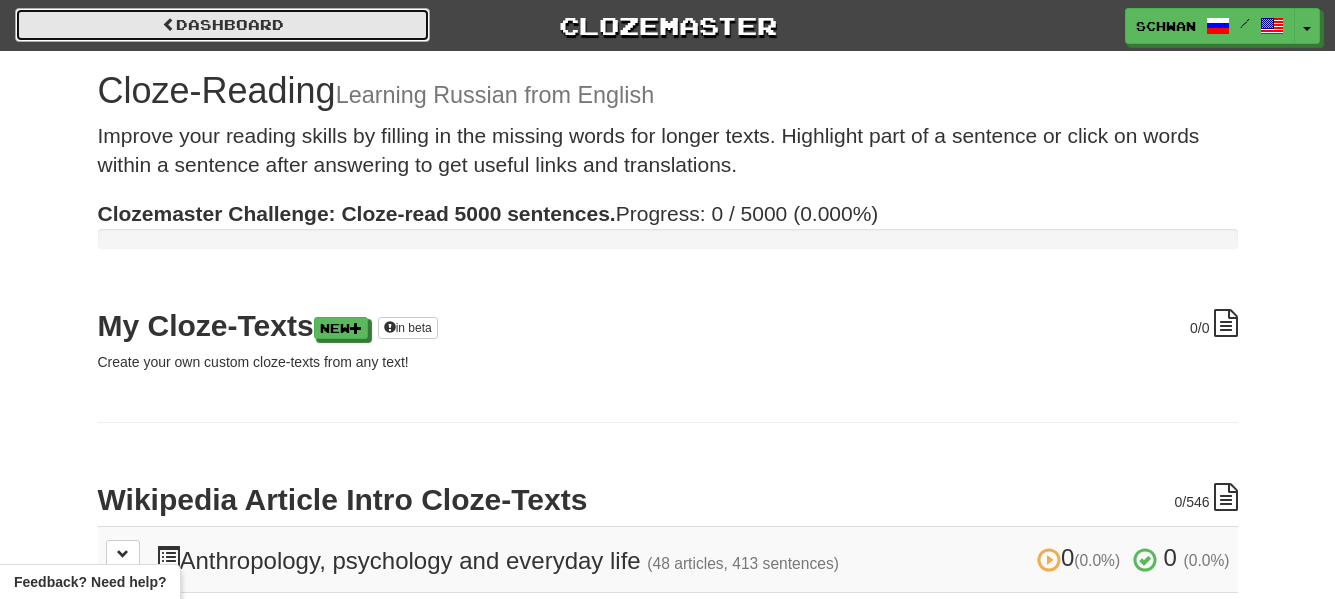 click on "Dashboard" at bounding box center (222, 25) 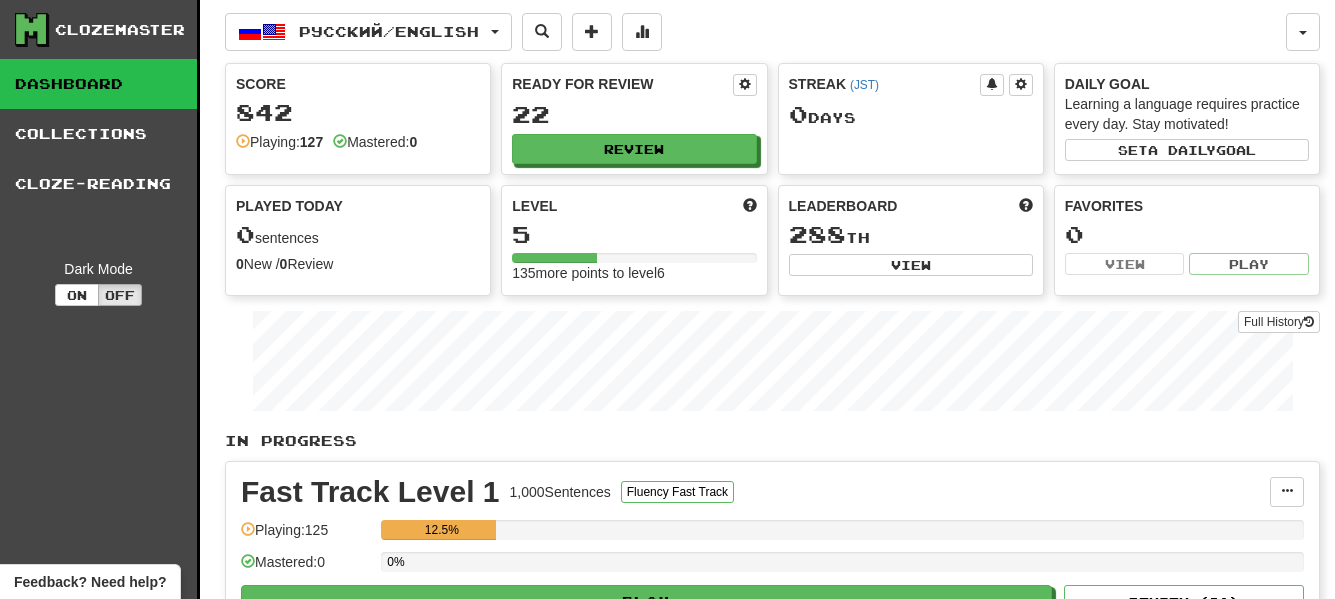 scroll, scrollTop: 0, scrollLeft: 0, axis: both 